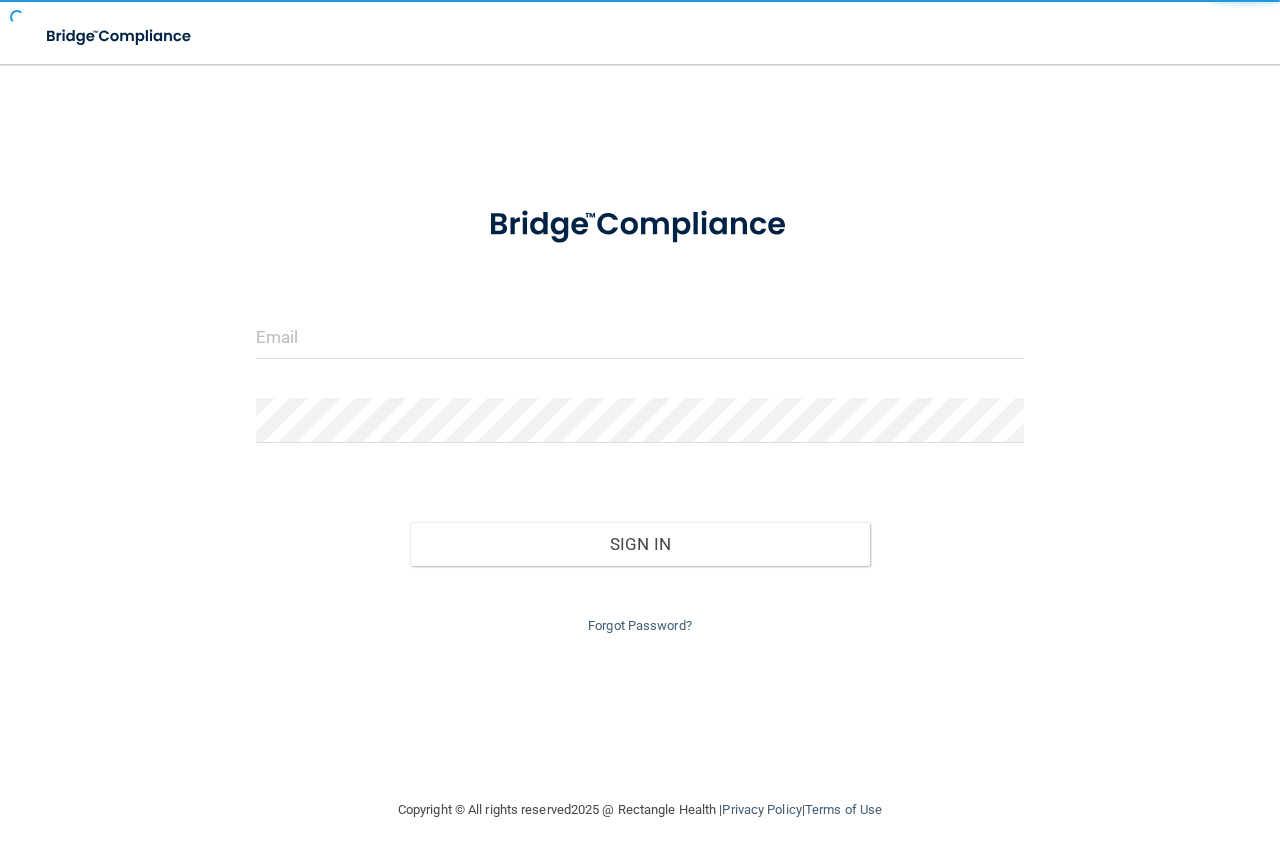 scroll, scrollTop: 0, scrollLeft: 0, axis: both 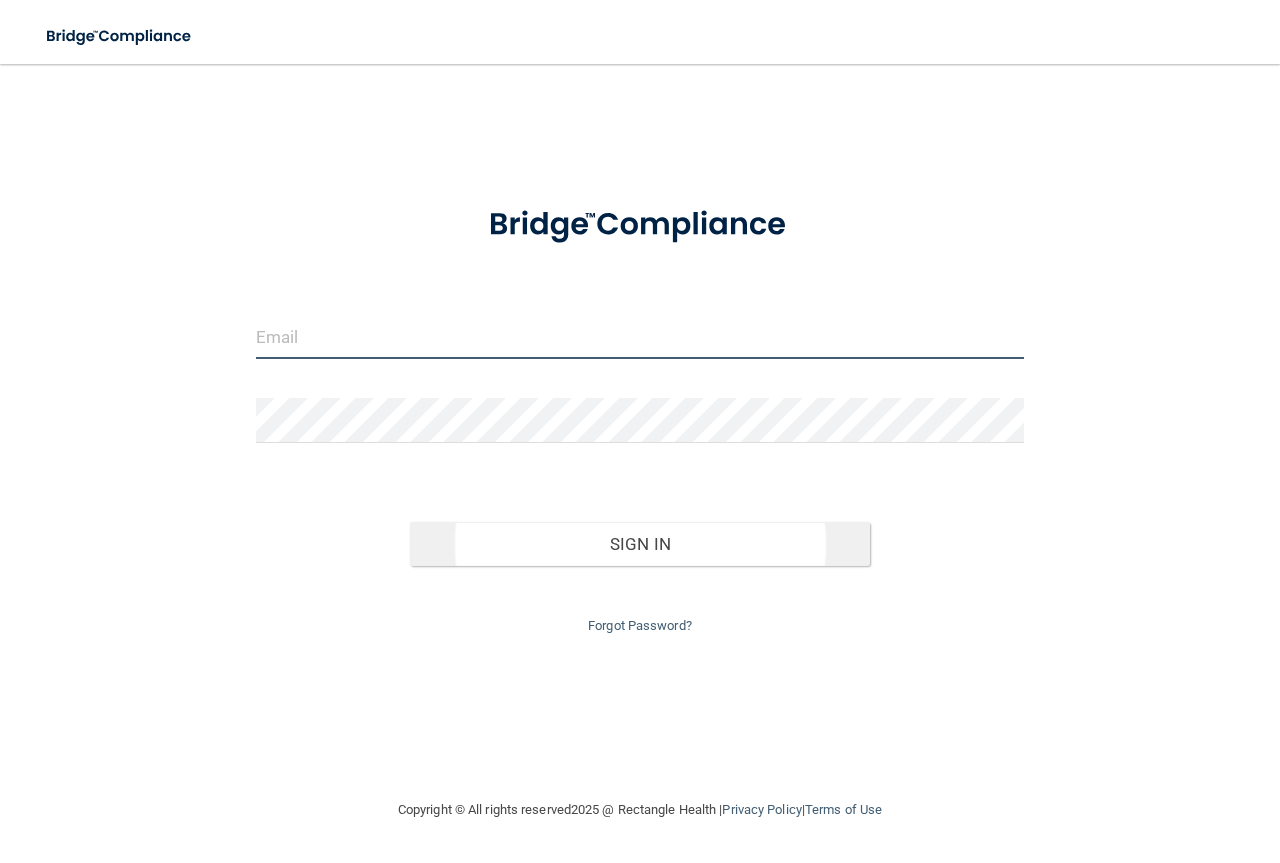 type on "cedarwooddentalcare@example.com" 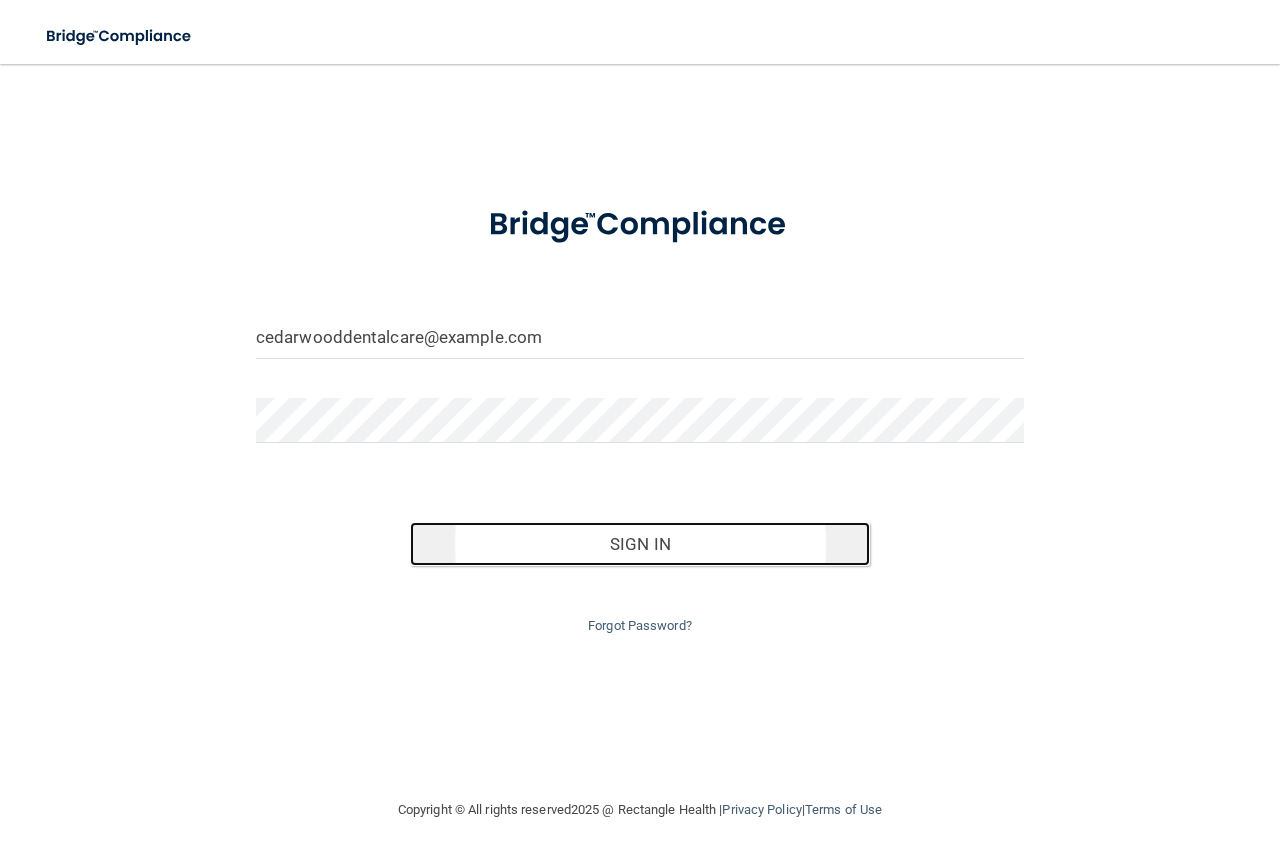 click on "Sign In" at bounding box center (640, 544) 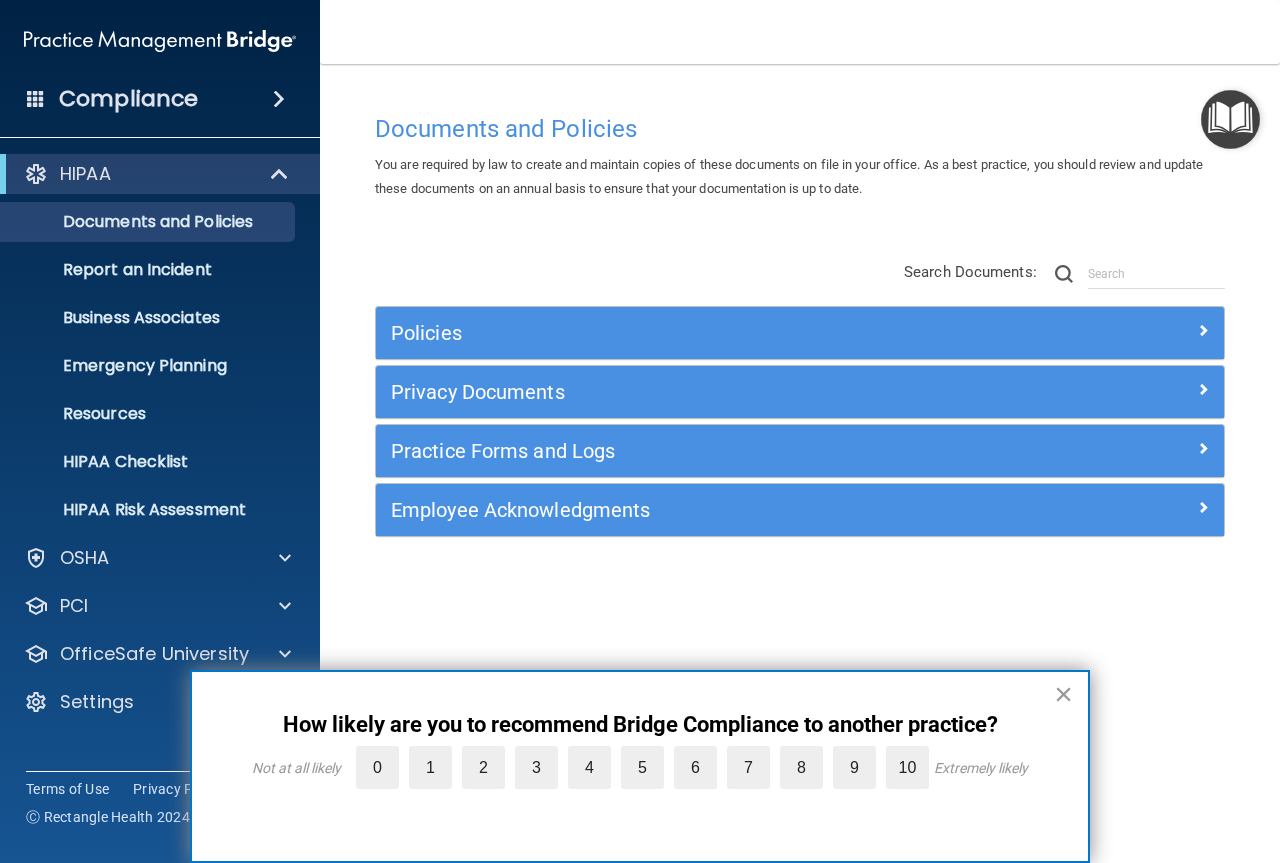 click on "×" at bounding box center [1063, 694] 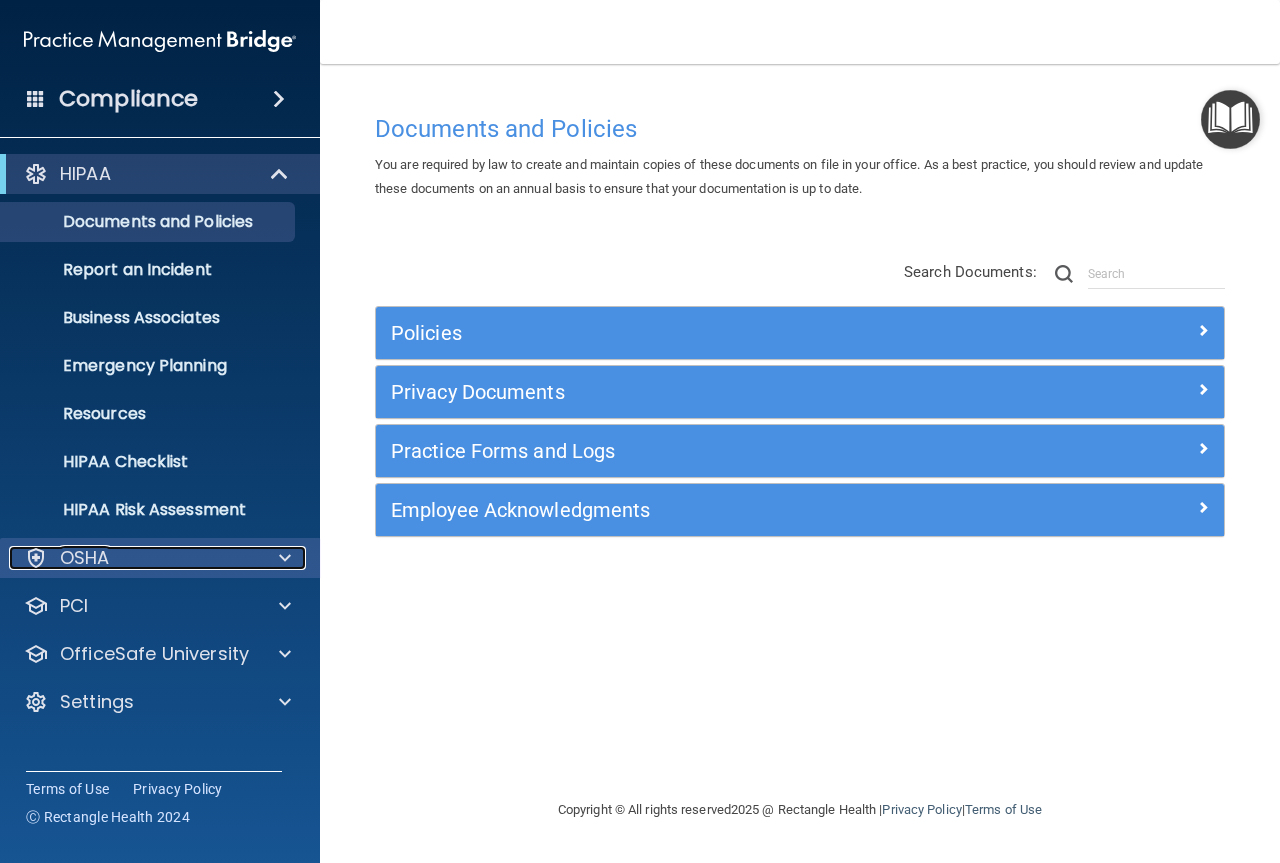 click on "OSHA" at bounding box center (133, 558) 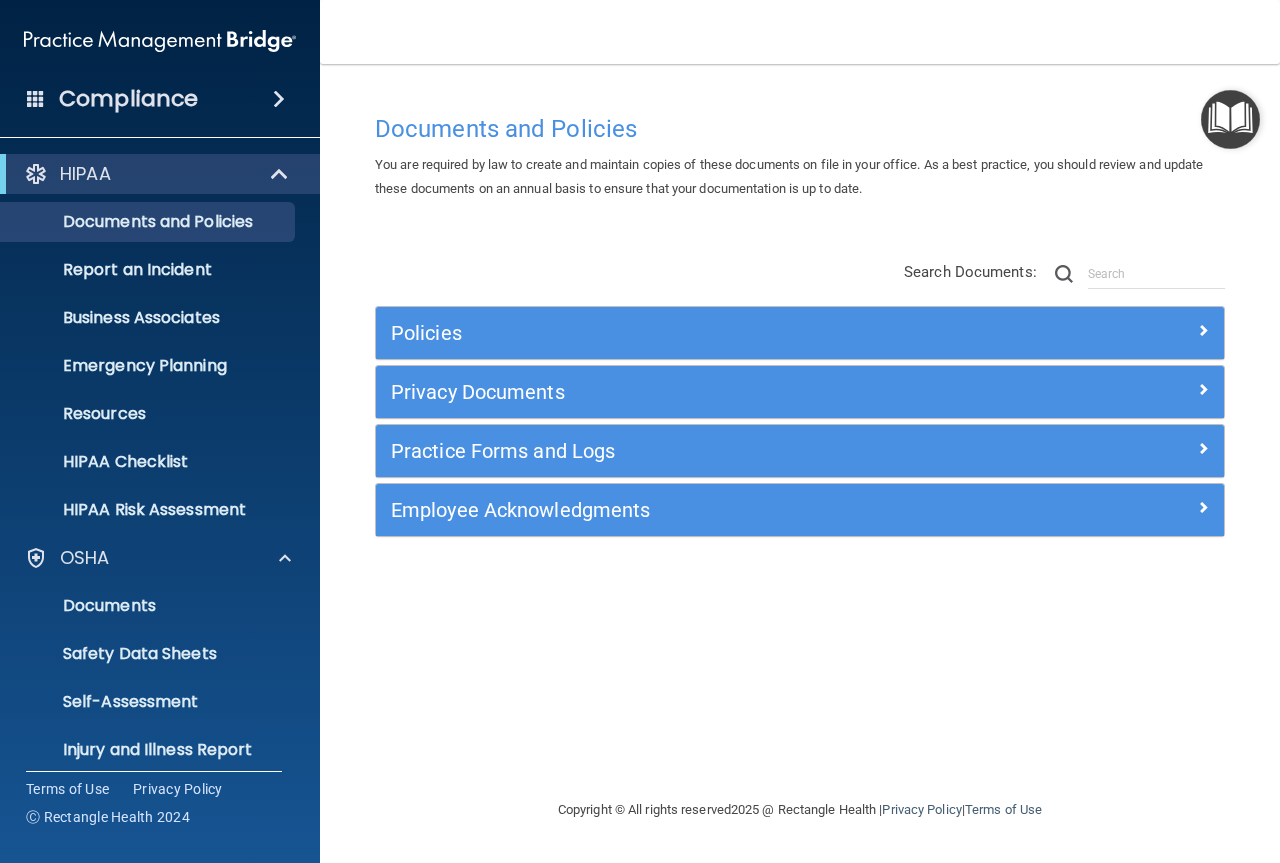 click on "Compliance" at bounding box center (128, 99) 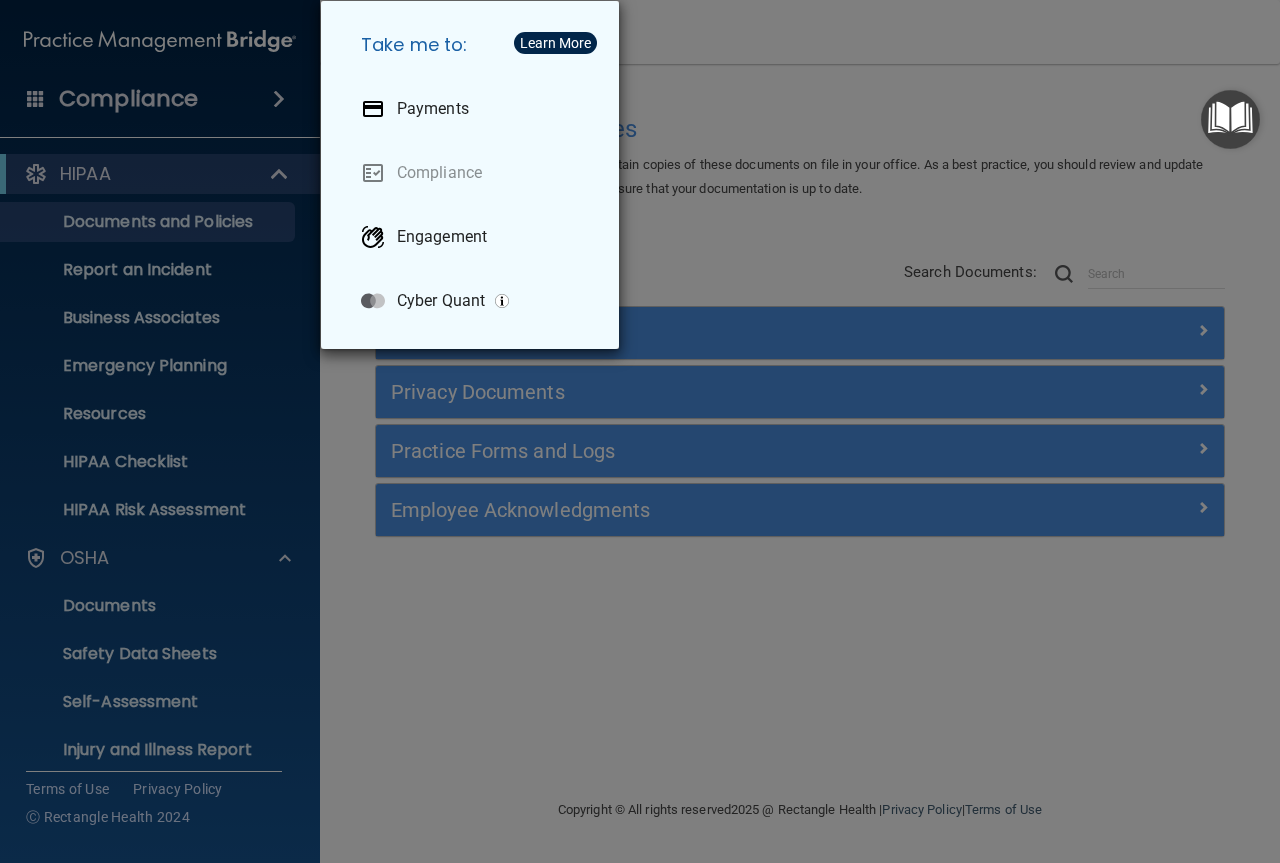 click on "Take me to:             Payments                   Compliance                     Engagement                     Cyber Quant" at bounding box center (640, 431) 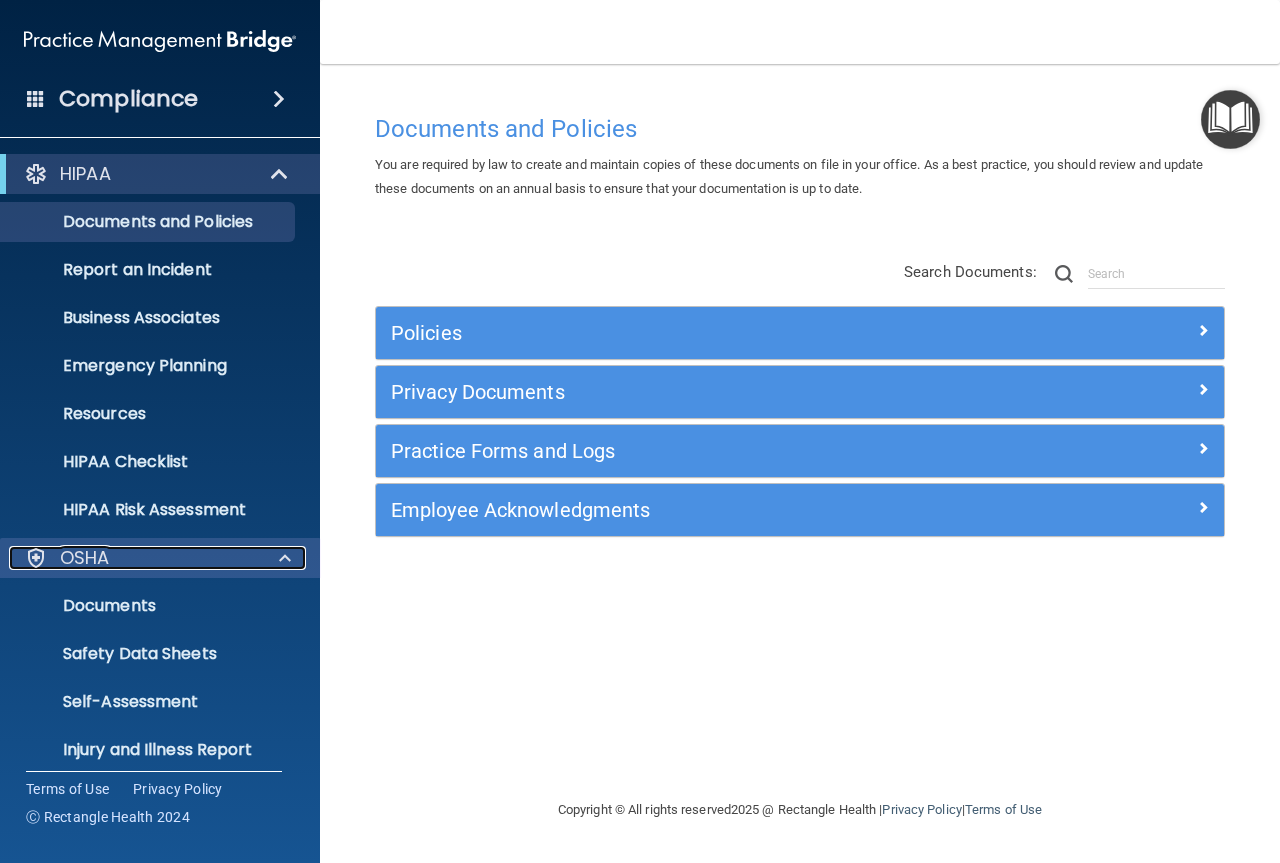 click on "OSHA" at bounding box center (133, 558) 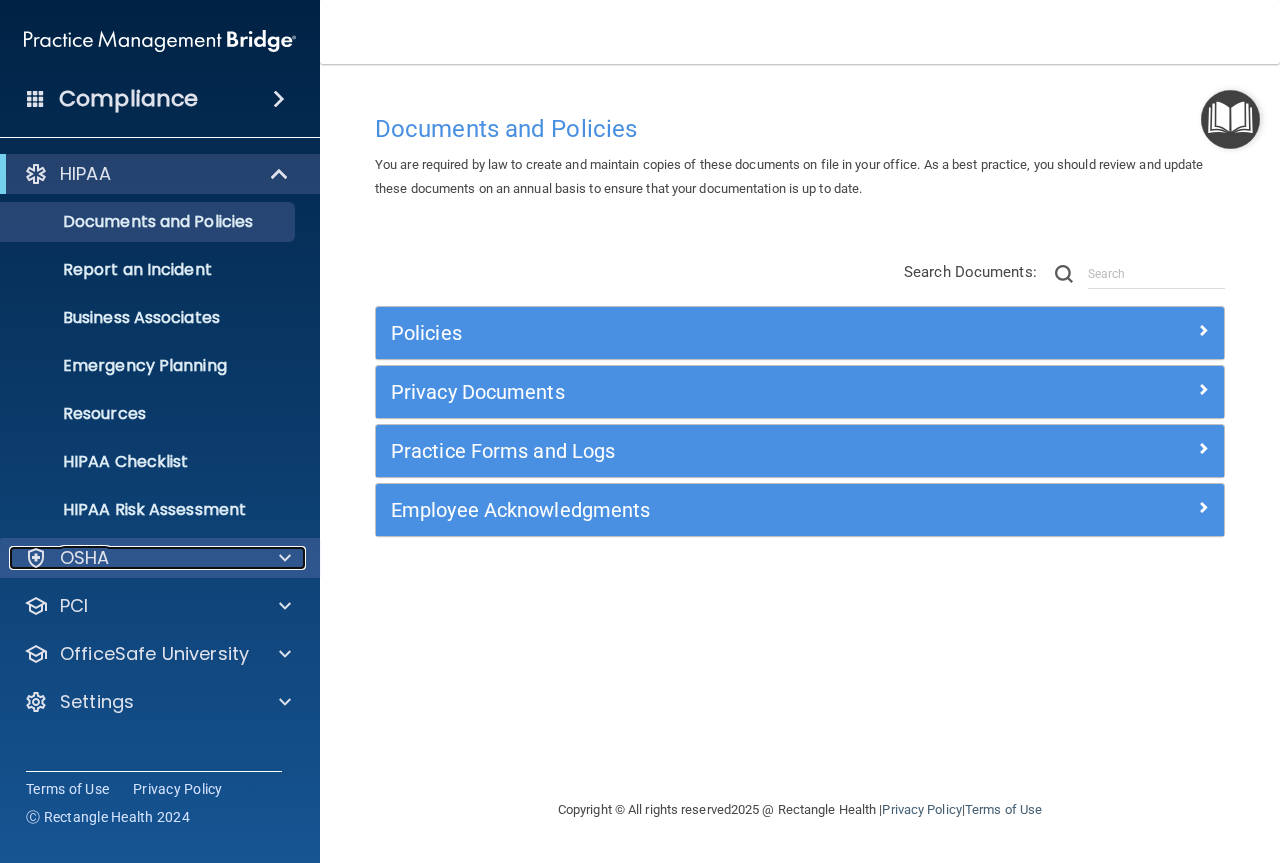 click on "OSHA" at bounding box center (133, 558) 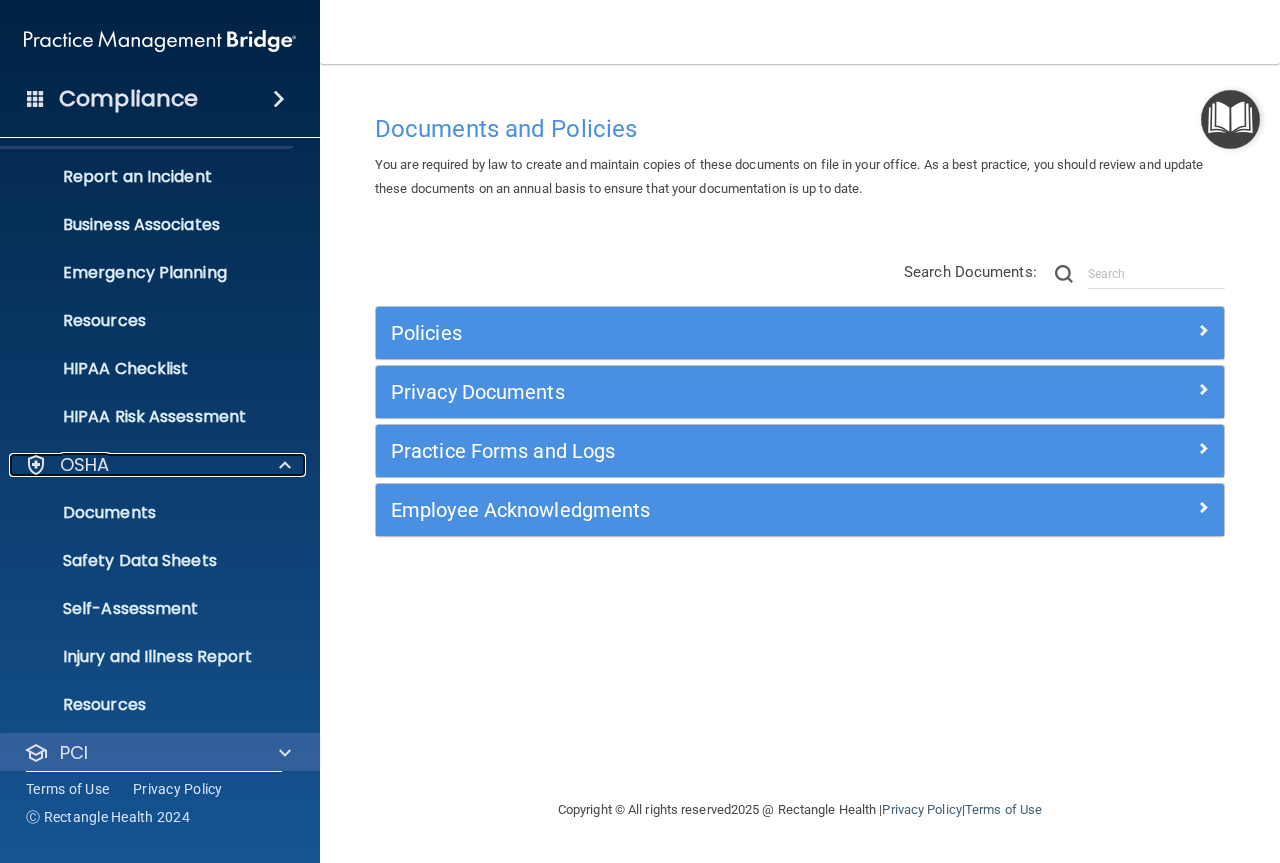 scroll, scrollTop: 207, scrollLeft: 0, axis: vertical 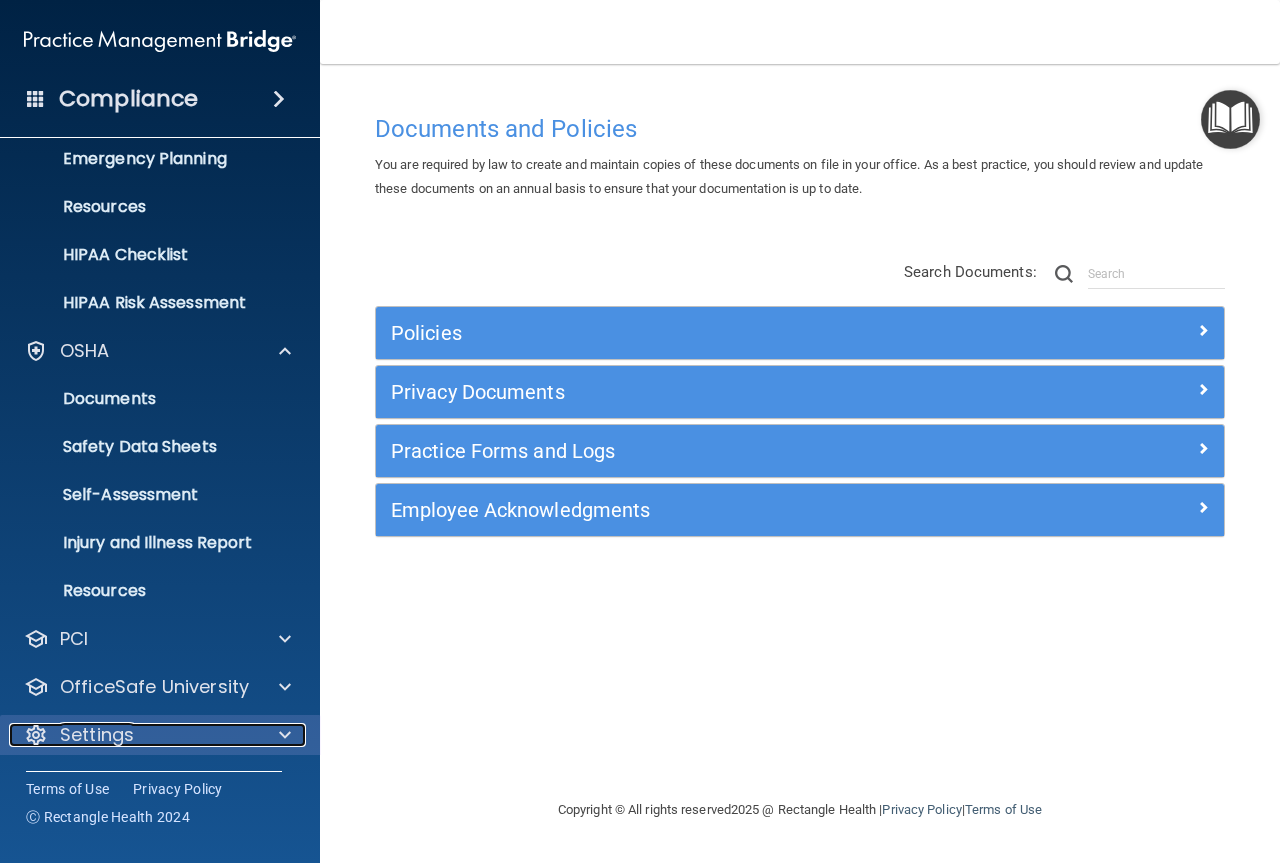 drag, startPoint x: 209, startPoint y: 742, endPoint x: 224, endPoint y: 741, distance: 15.033297 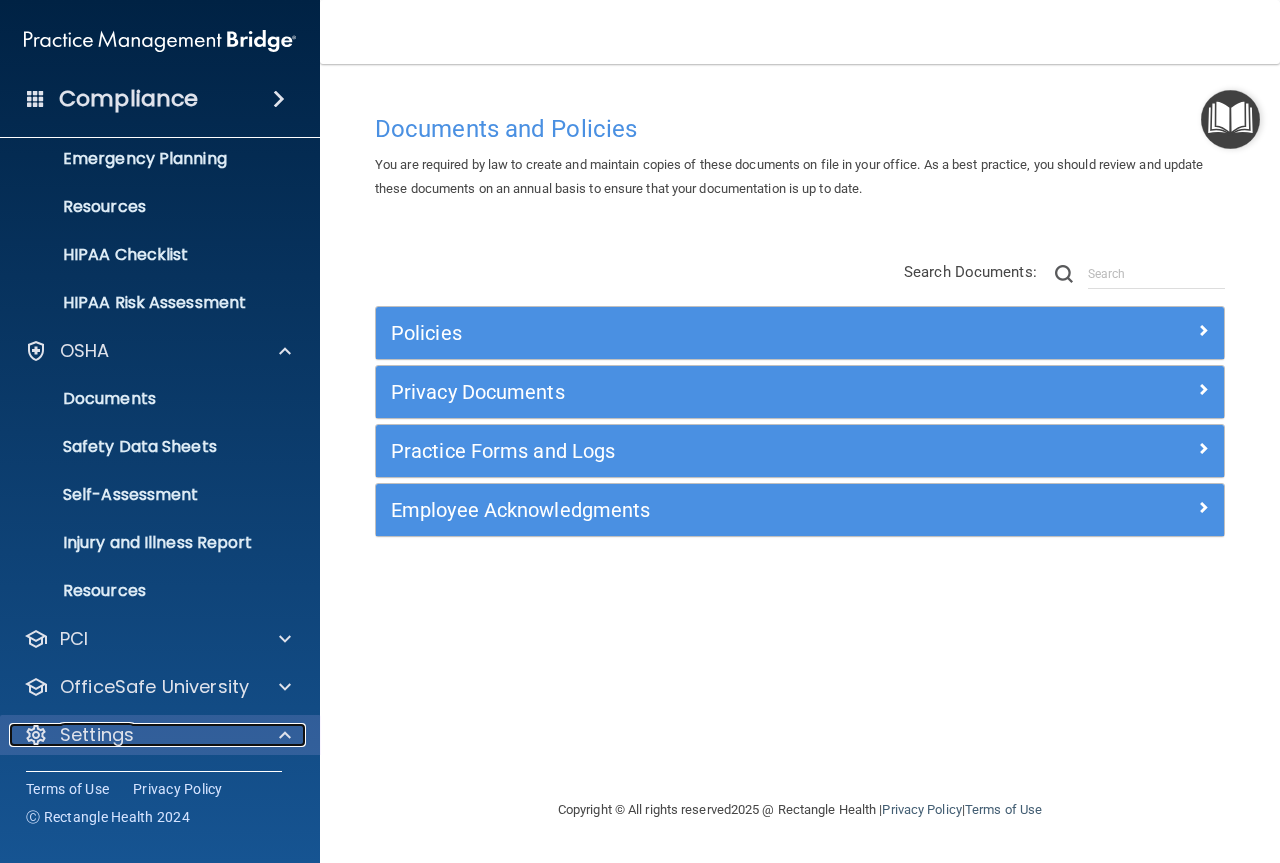 click on "Settings" at bounding box center [133, 735] 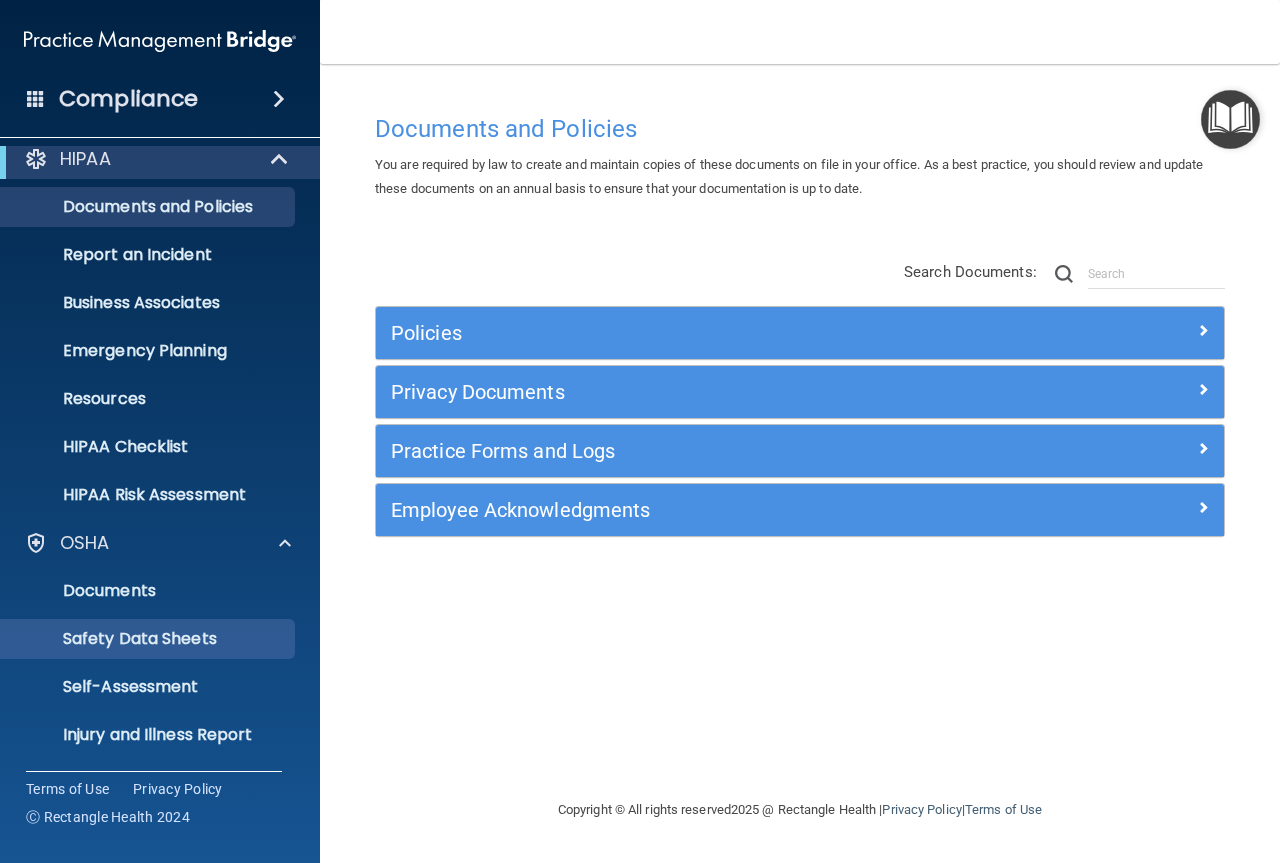 scroll, scrollTop: 0, scrollLeft: 0, axis: both 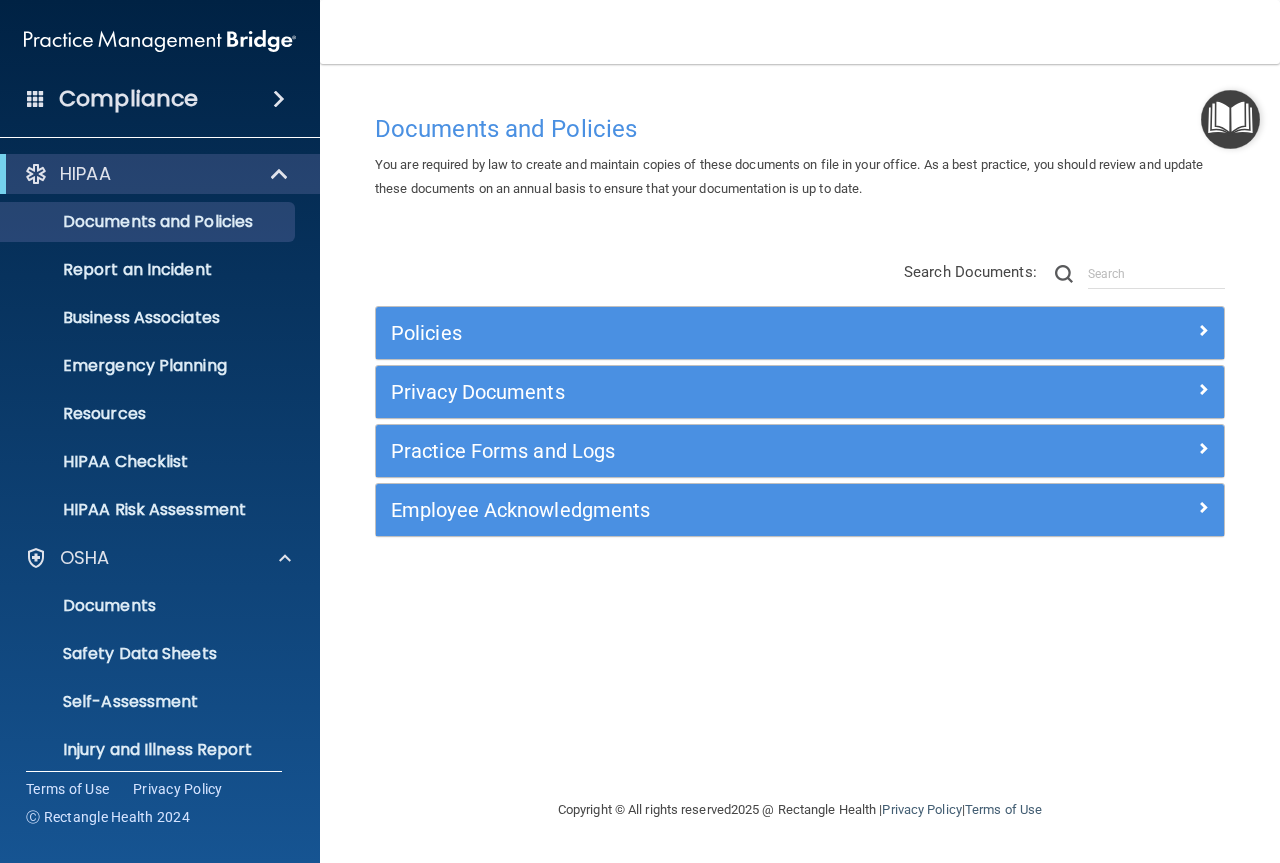 click at bounding box center (279, 99) 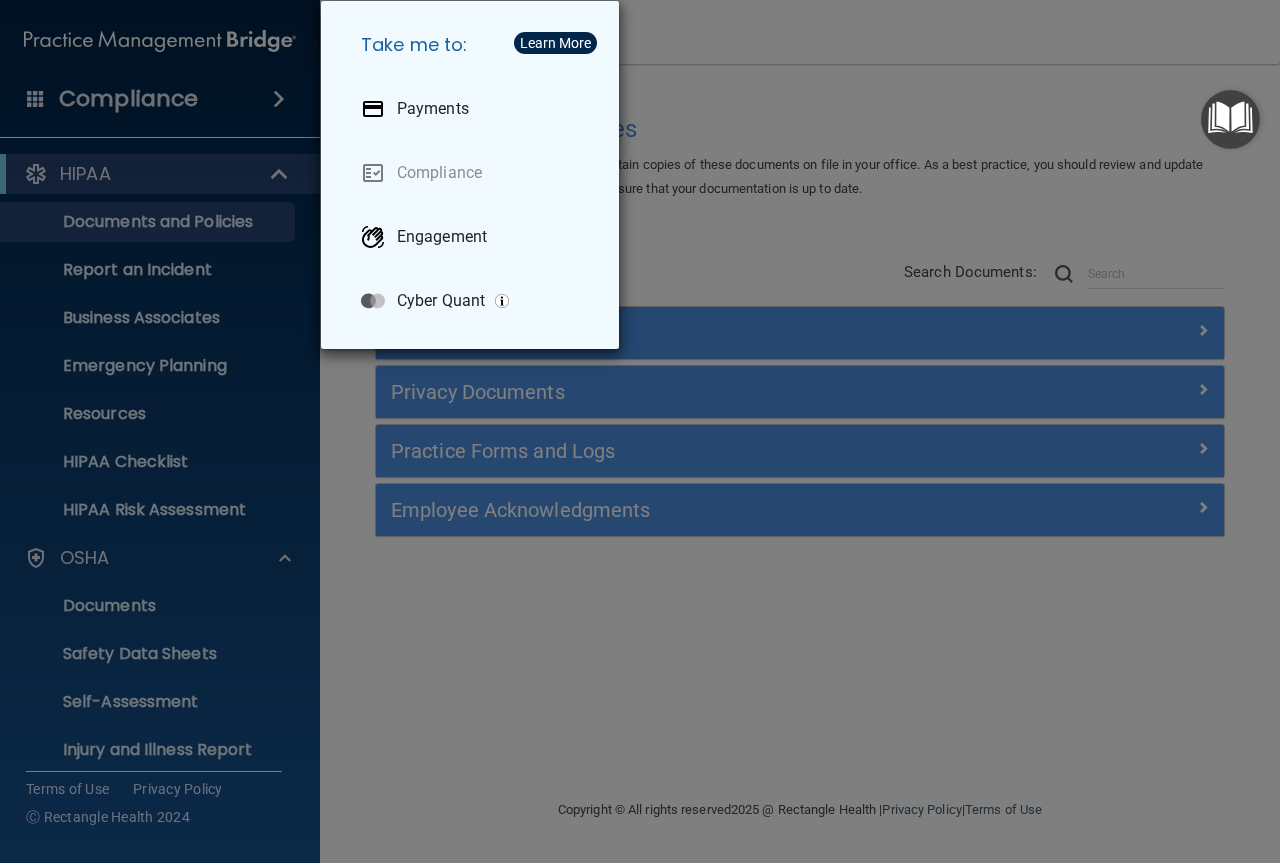 click on "Take me to:             Payments                   Compliance                     Engagement                     Cyber Quant" at bounding box center [640, 431] 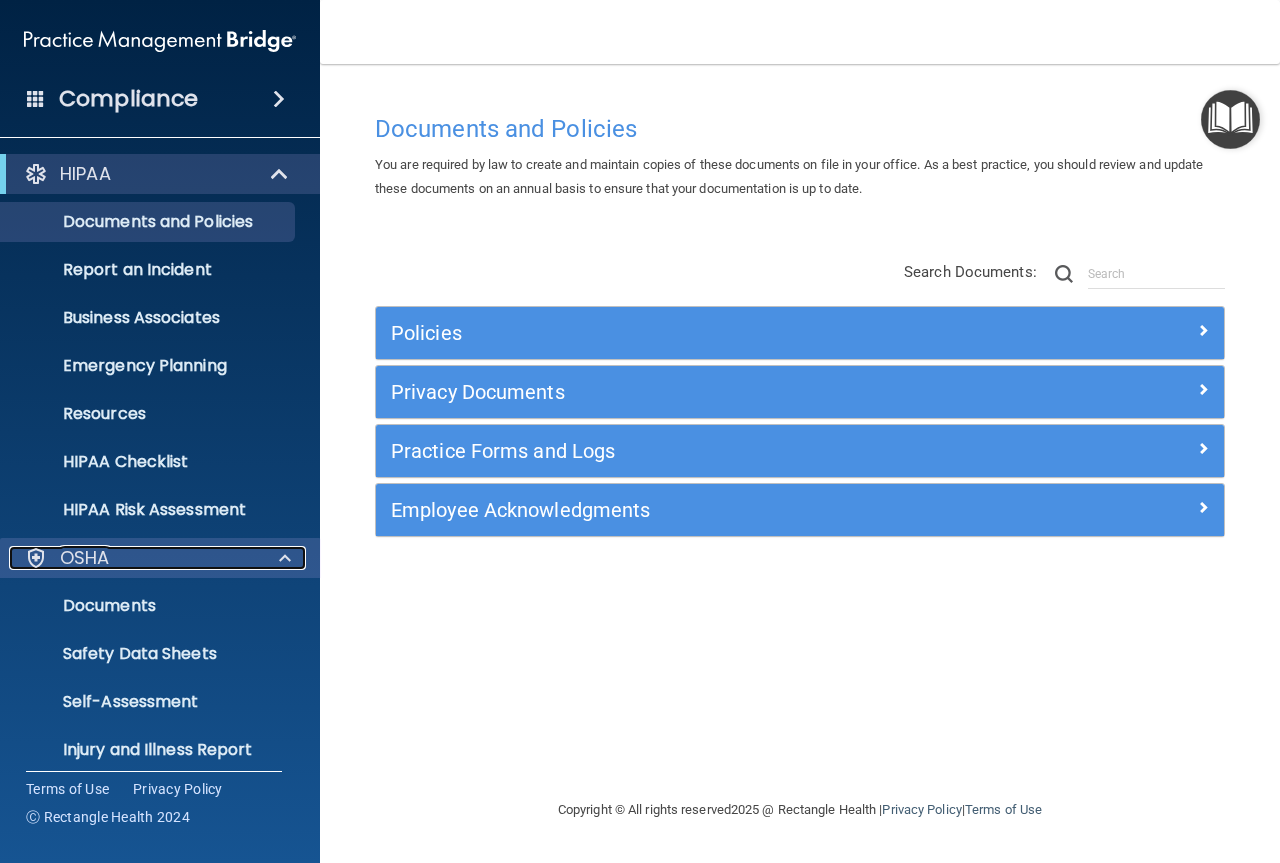 click on "OSHA" at bounding box center (133, 558) 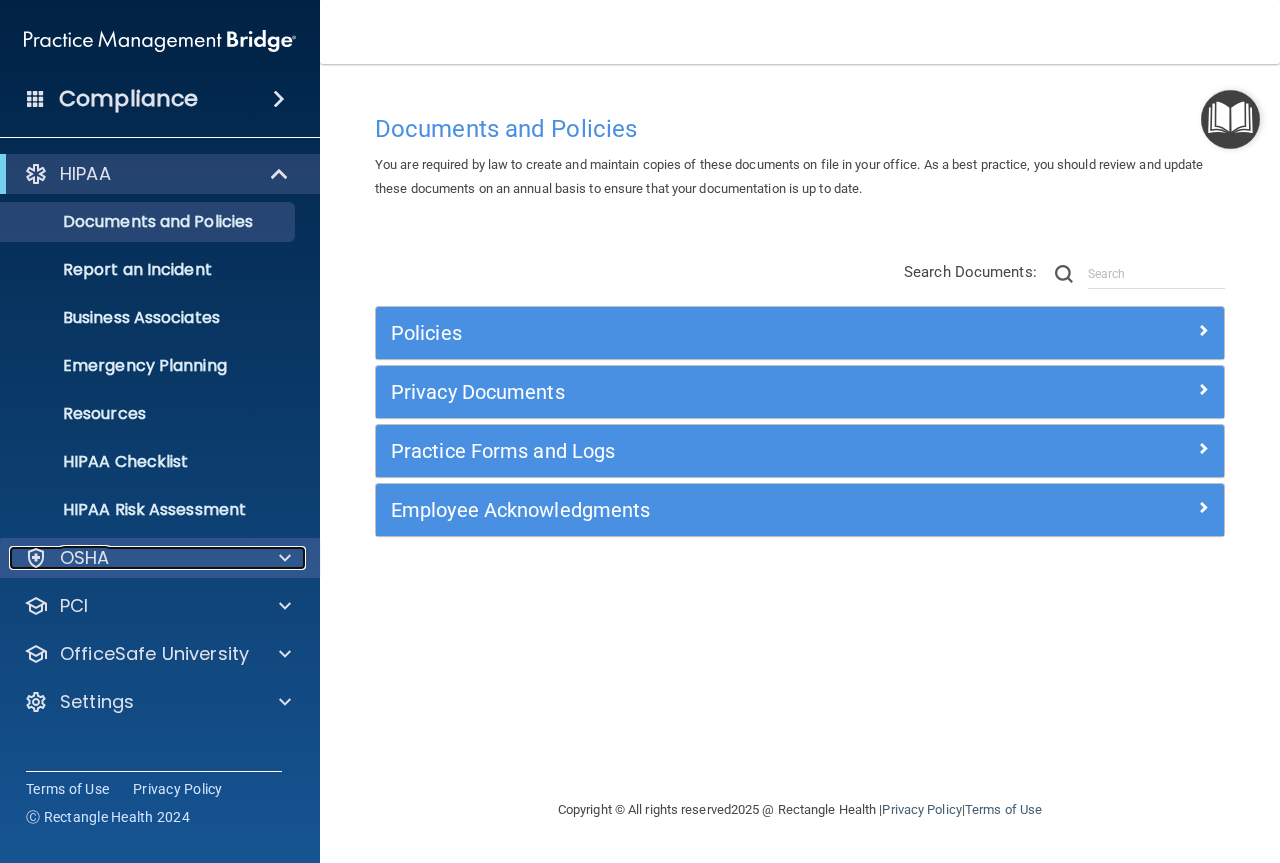 click on "OSHA" 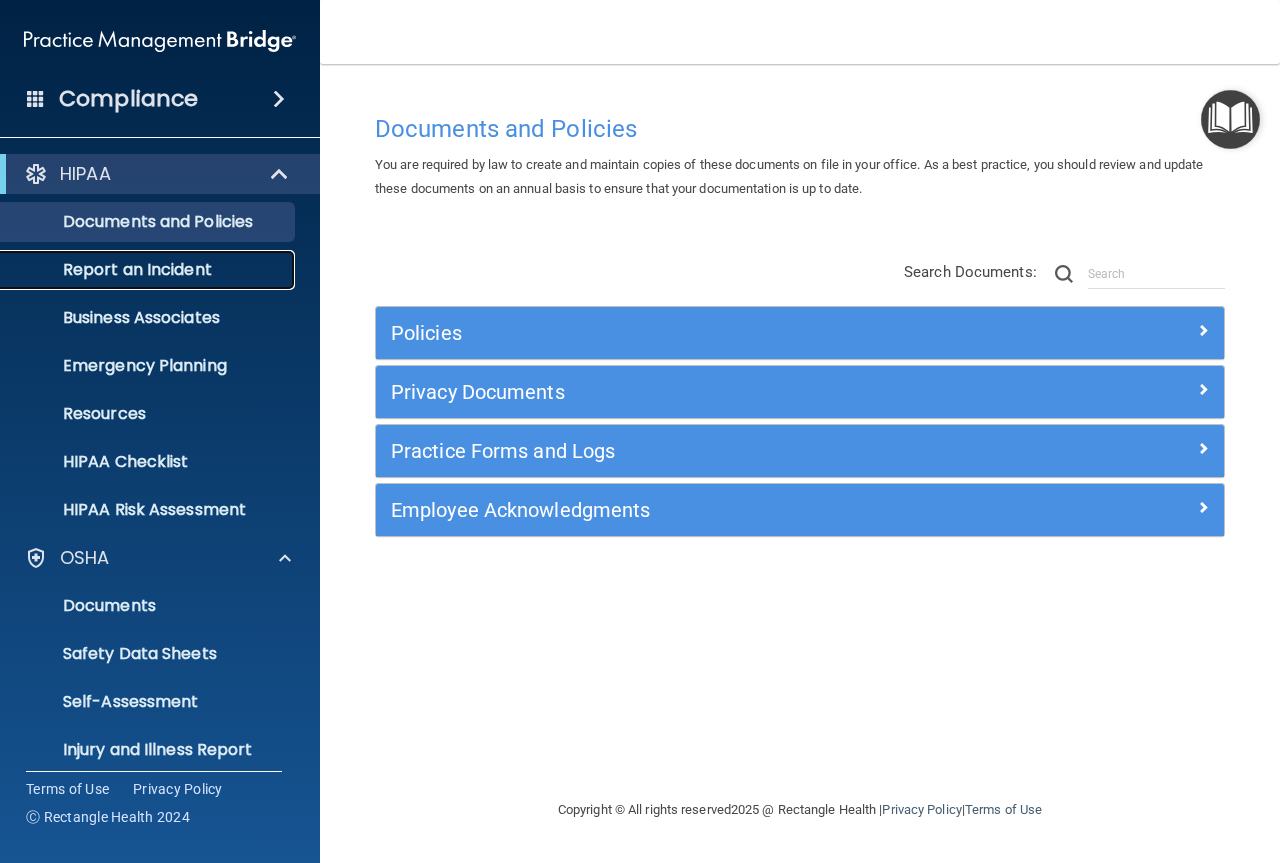 click on "Report an Incident" at bounding box center [137, 270] 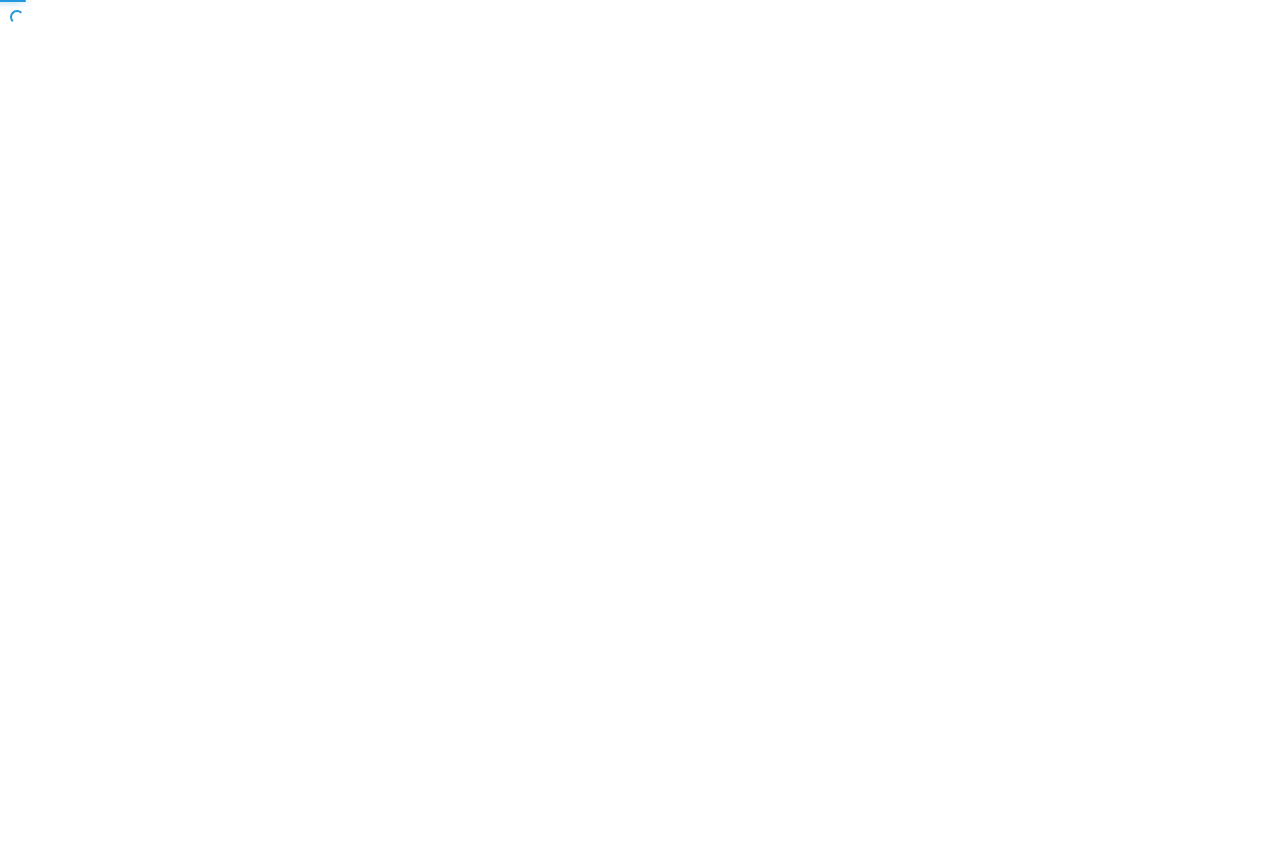 scroll, scrollTop: 0, scrollLeft: 0, axis: both 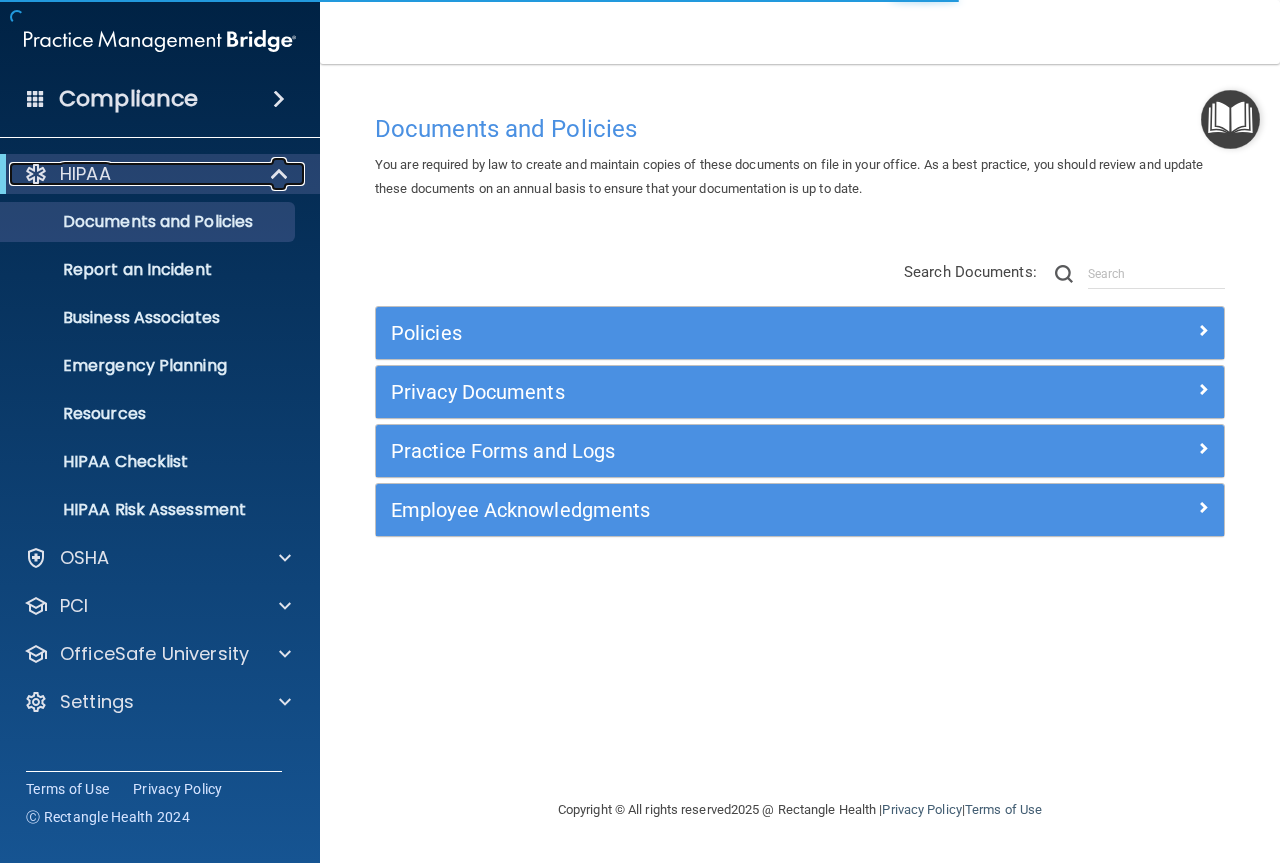 click on "HIPAA" at bounding box center (132, 174) 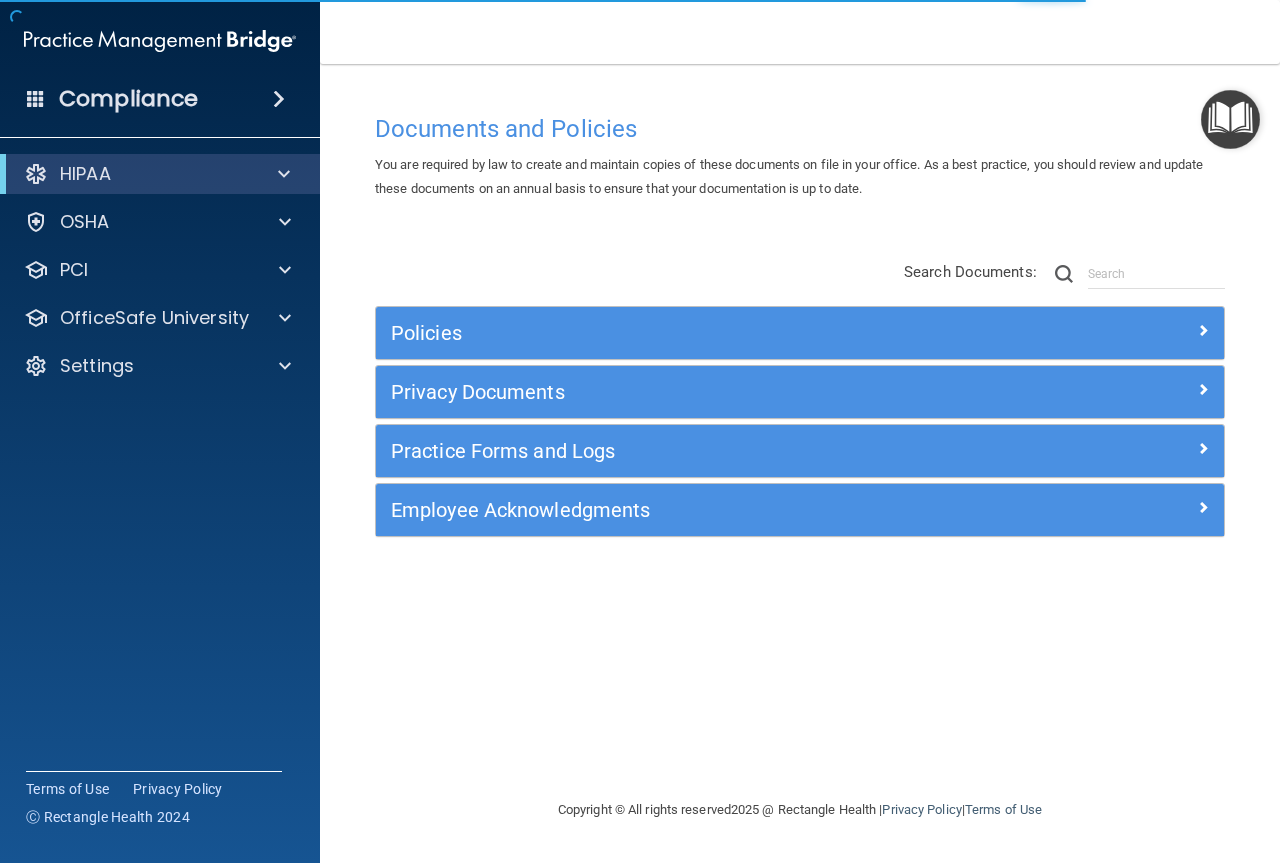 click on "Compliance" at bounding box center [160, 99] 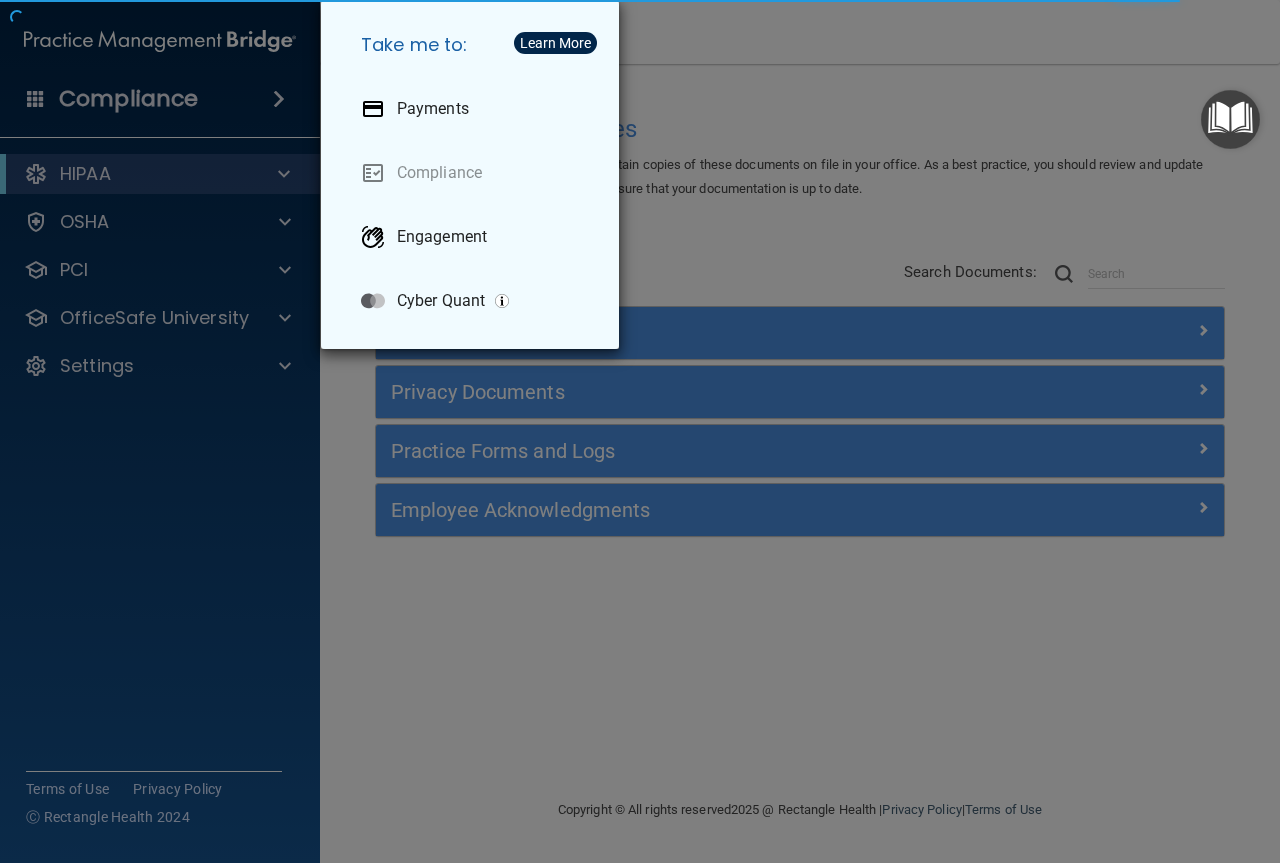 click on "Take me to:             Payments                   Compliance                     Engagement                     Cyber Quant" at bounding box center (640, 431) 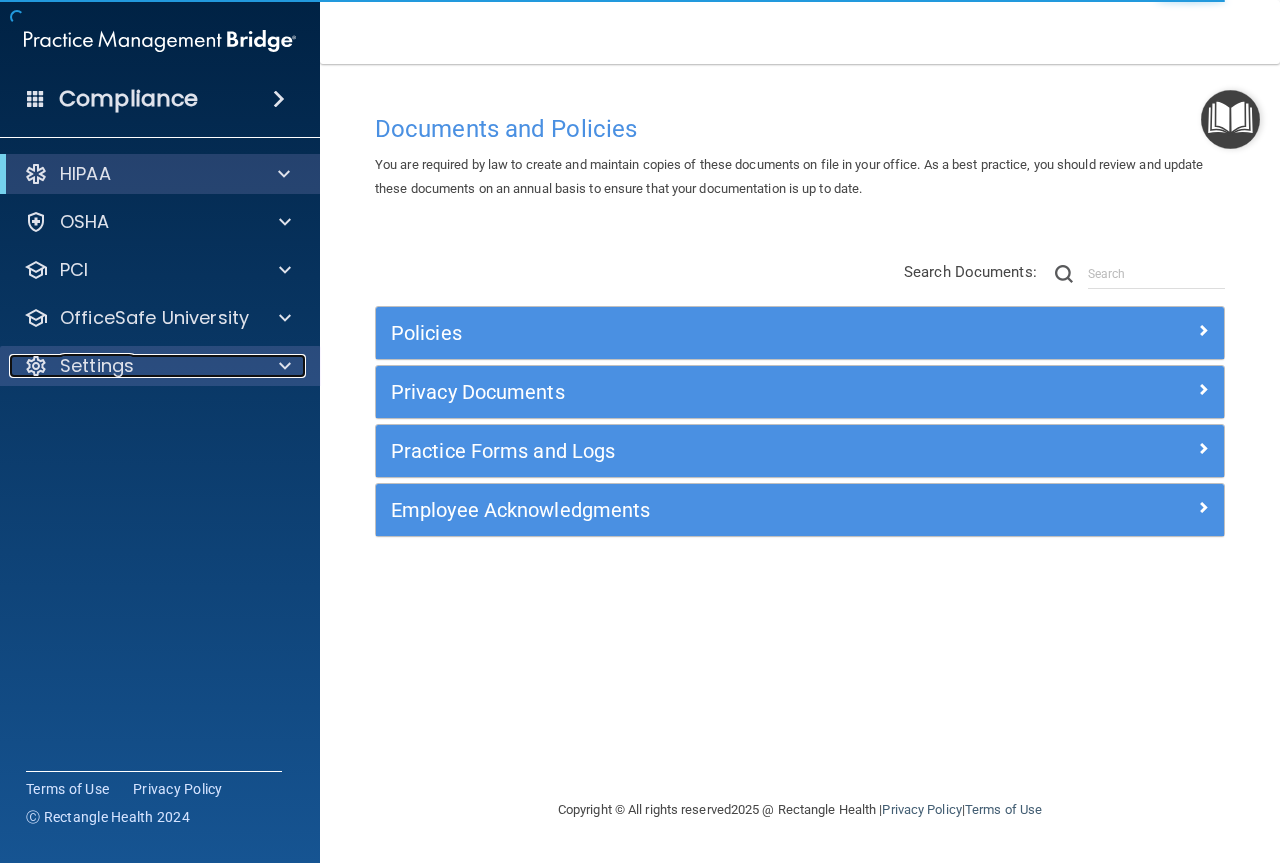 click at bounding box center (282, 366) 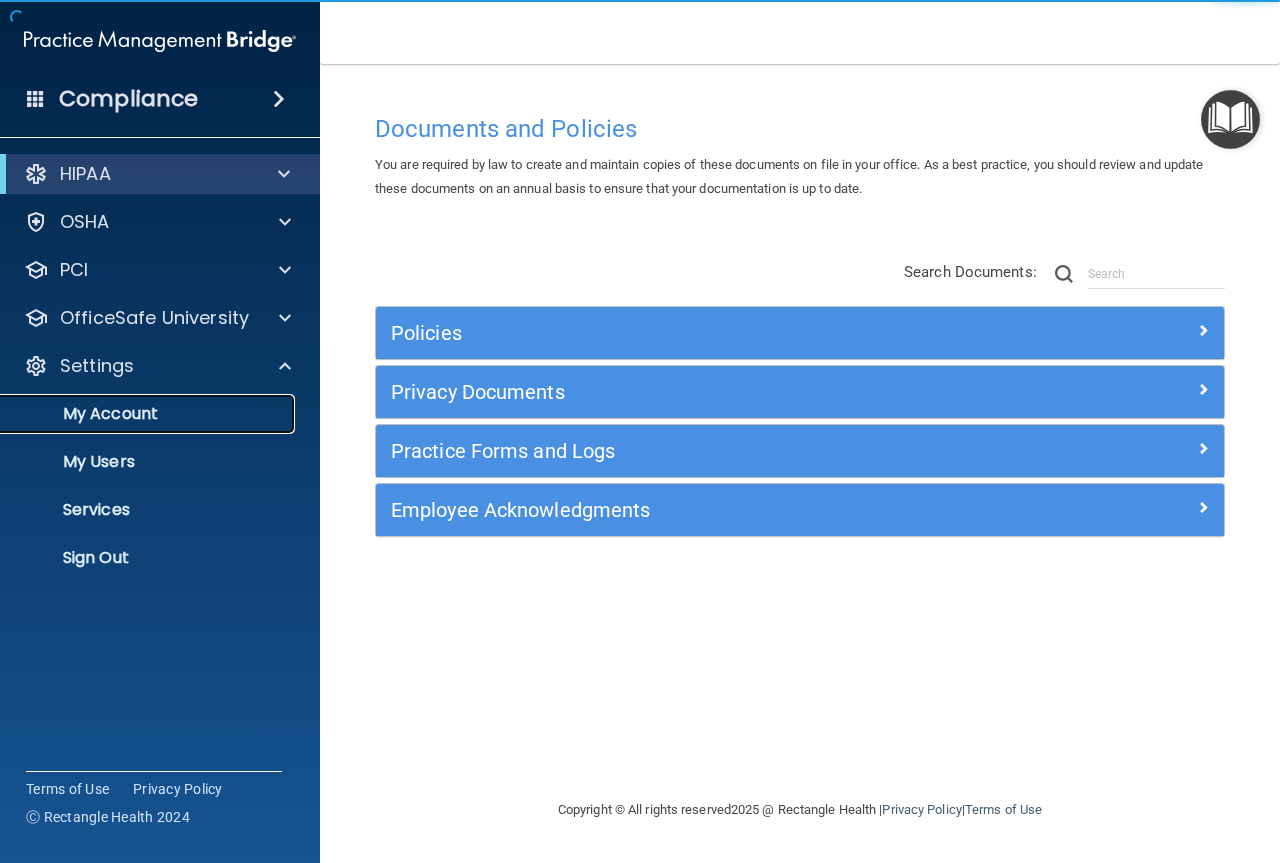 click on "My Account" at bounding box center [149, 414] 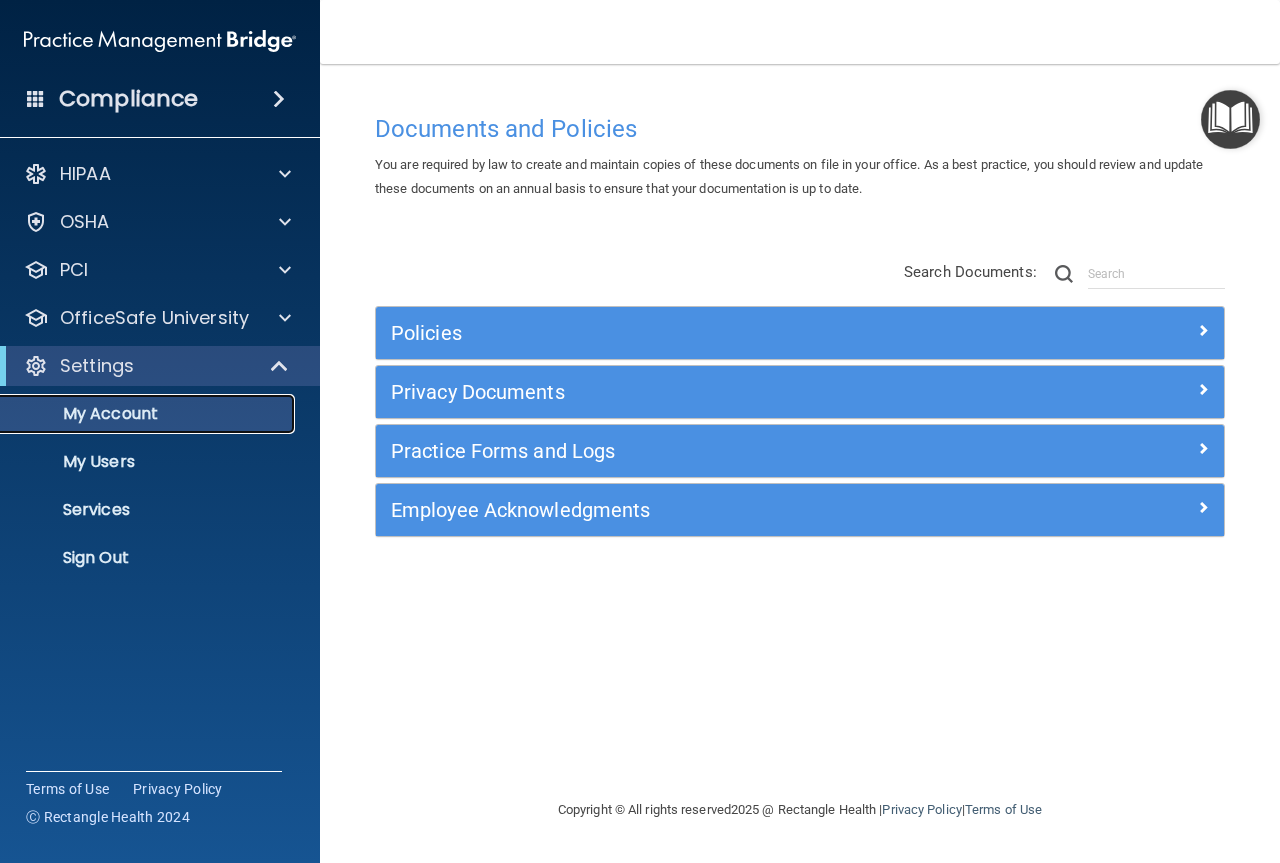 click on "My Account" at bounding box center [149, 414] 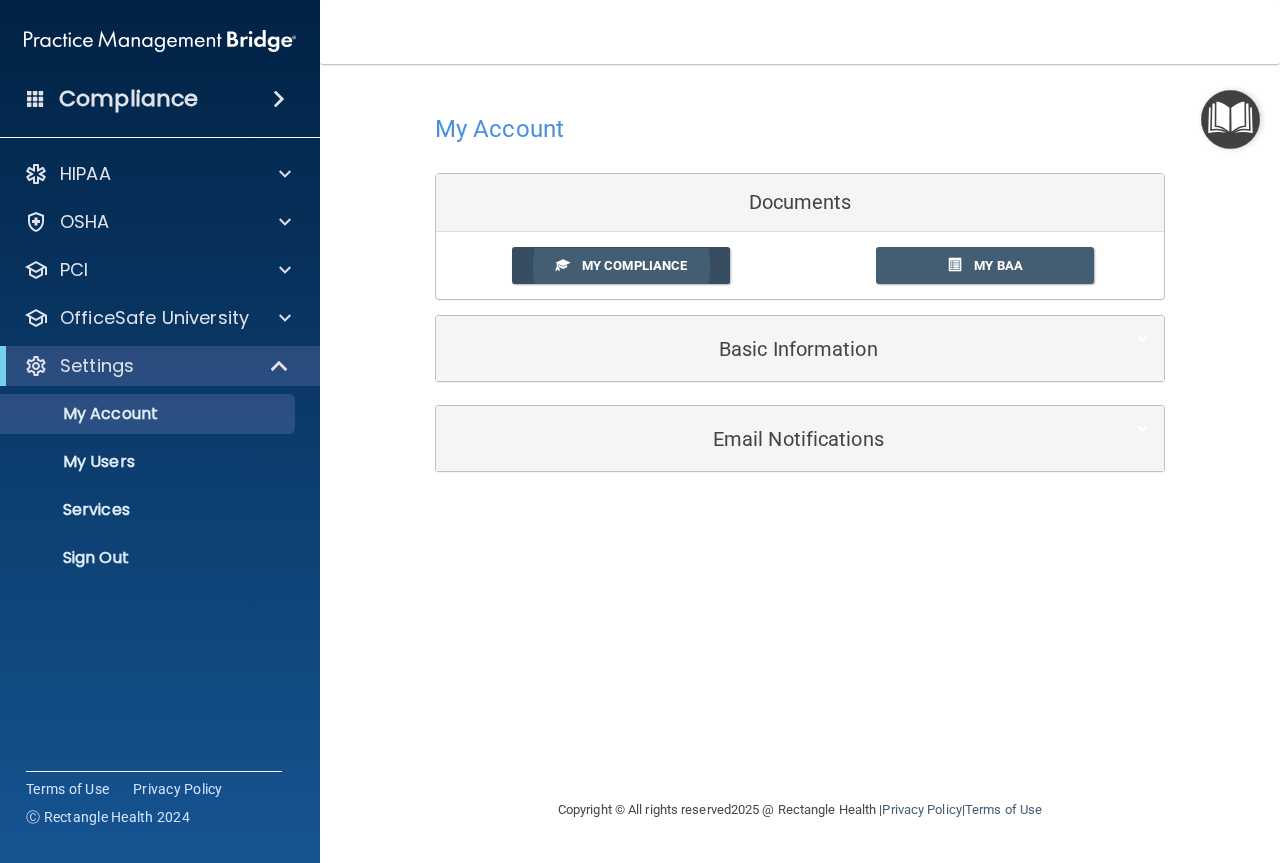 click on "My Compliance" at bounding box center [634, 265] 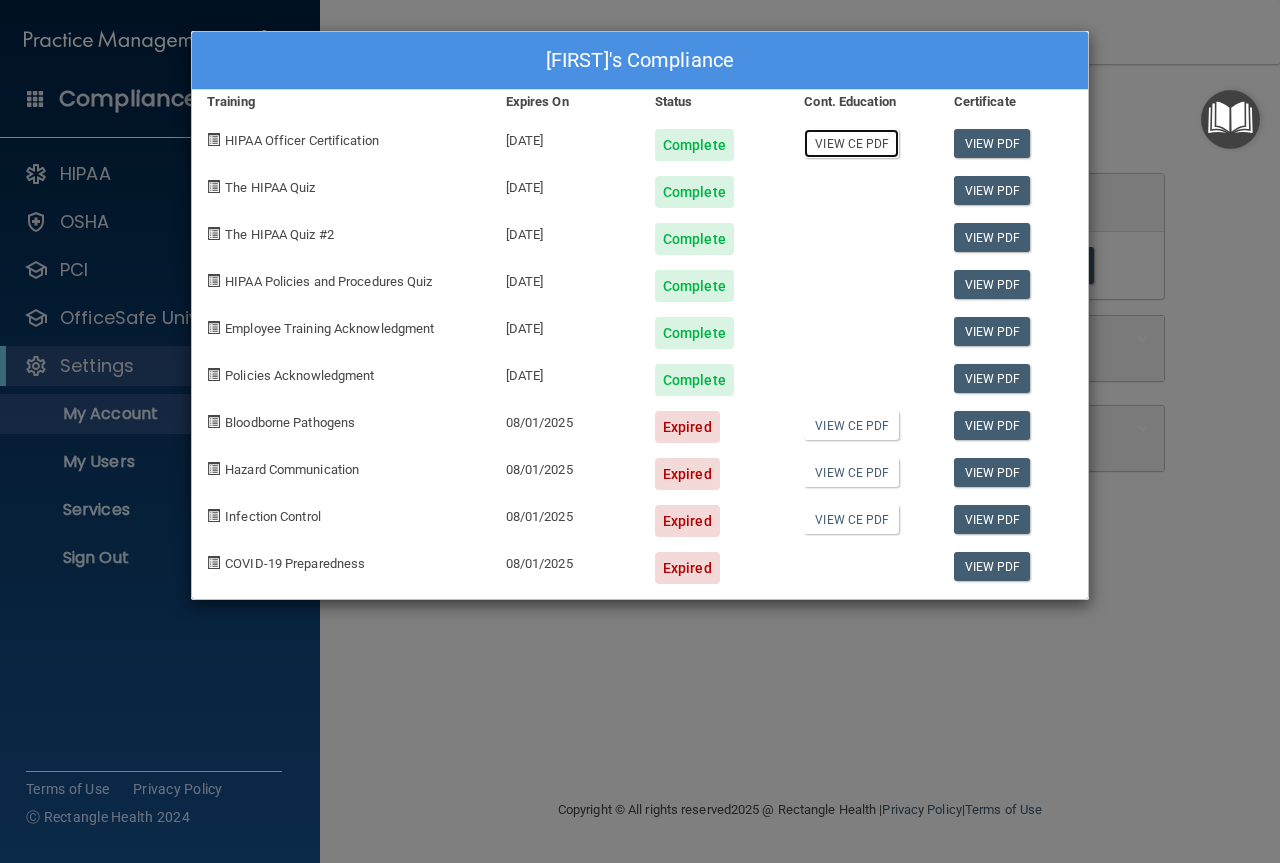 click on "View CE PDF" at bounding box center (851, 143) 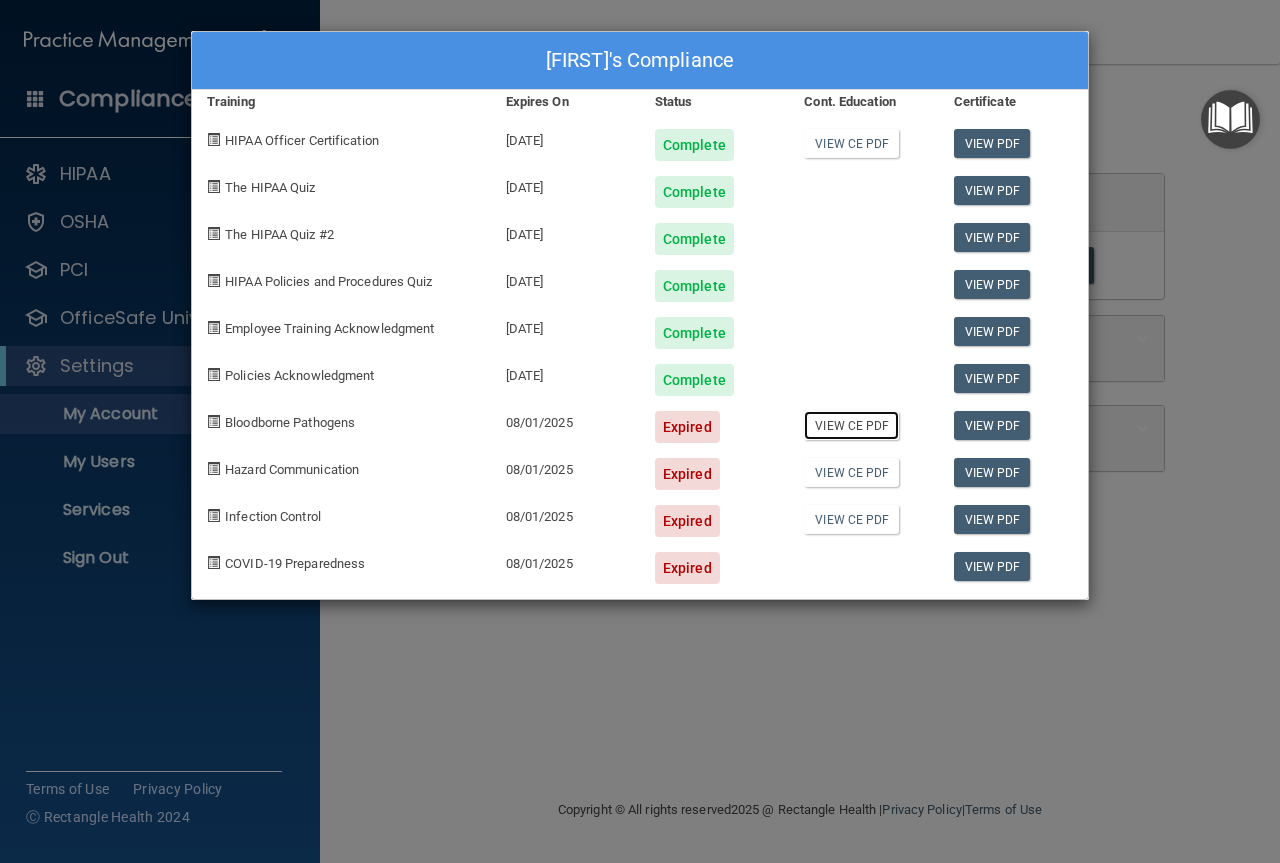 click on "View CE PDF" at bounding box center [851, 425] 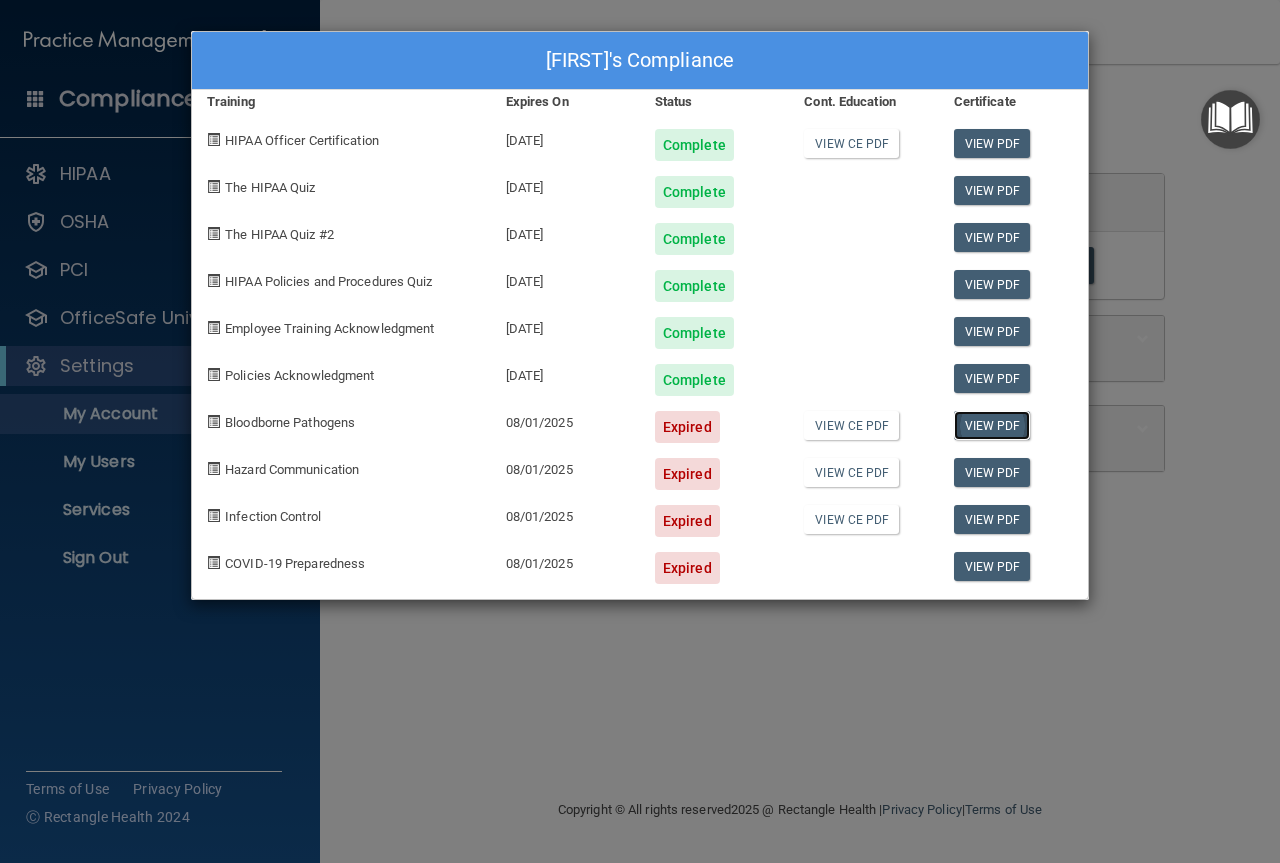 click on "View PDF" at bounding box center [992, 425] 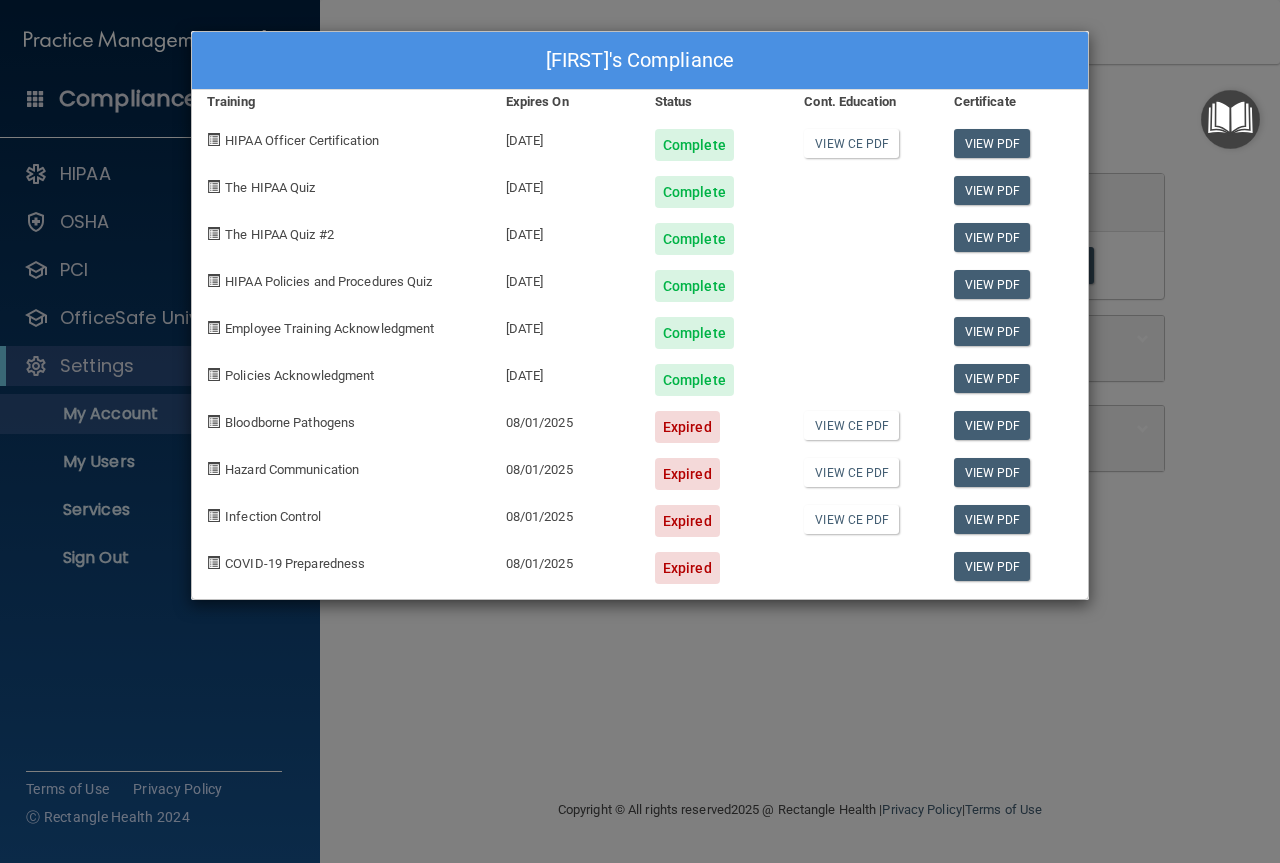 click on "Isis Montoya's Compliance      Training   Expires On   Status   Cont. Education   Certificate         HIPAA Officer Certification      05/08/2026       Complete        View CE PDF       View PDF         The HIPAA Quiz      05/08/2026       Complete              View PDF         The HIPAA Quiz #2      05/08/2026       Complete              View PDF         HIPAA Policies and Procedures Quiz      05/08/2026       Complete              View PDF         Employee Training Acknowledgment      05/08/2026       Complete              View PDF         Policies Acknowledgment      05/08/2026       Complete              View PDF         Bloodborne Pathogens      08/01/2025       Expired        View CE PDF       View PDF         Hazard Communication      08/01/2025       Expired        View CE PDF       View PDF         Infection Control      08/01/2025       Expired        View CE PDF       View PDF         COVID-19 Preparedness      08/01/2025       Expired              View PDF" at bounding box center [640, 431] 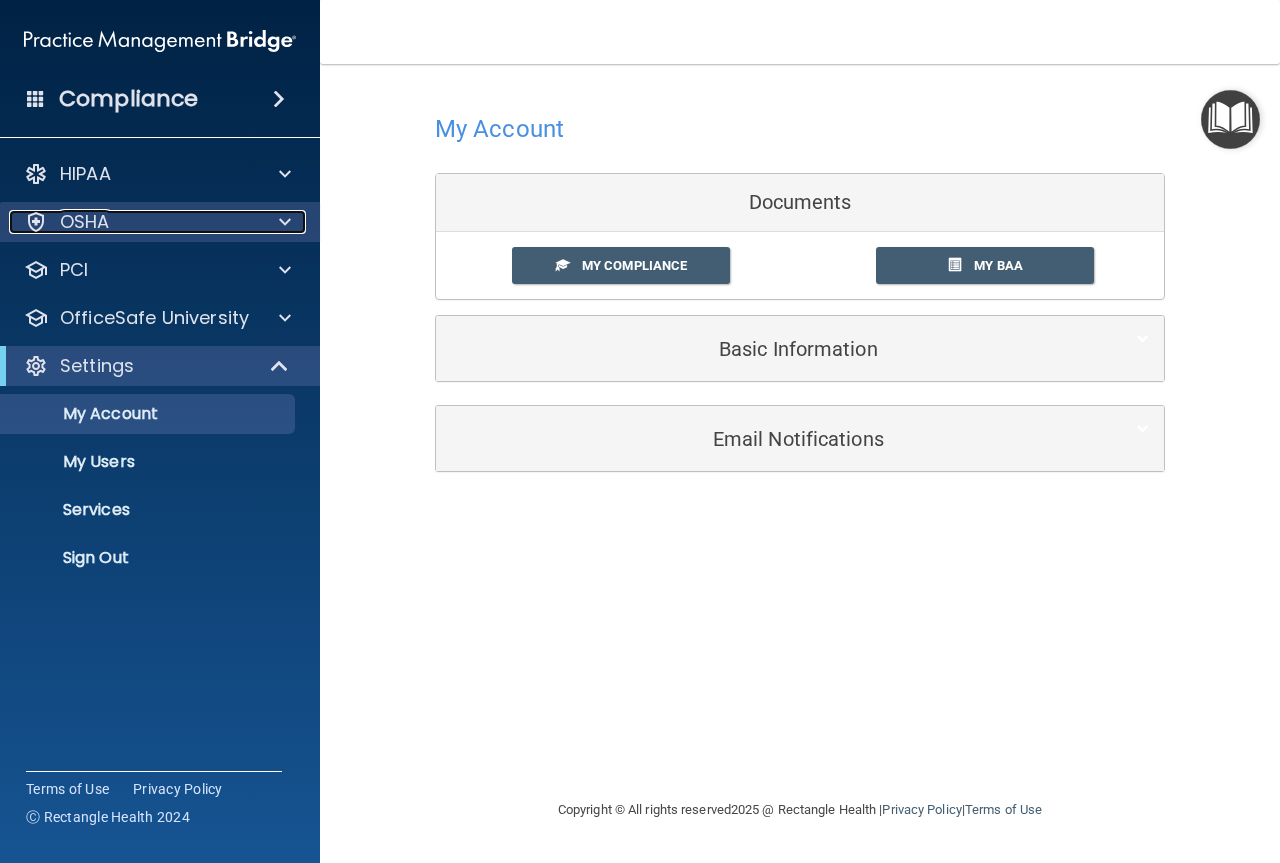 click on "OSHA" at bounding box center (85, 222) 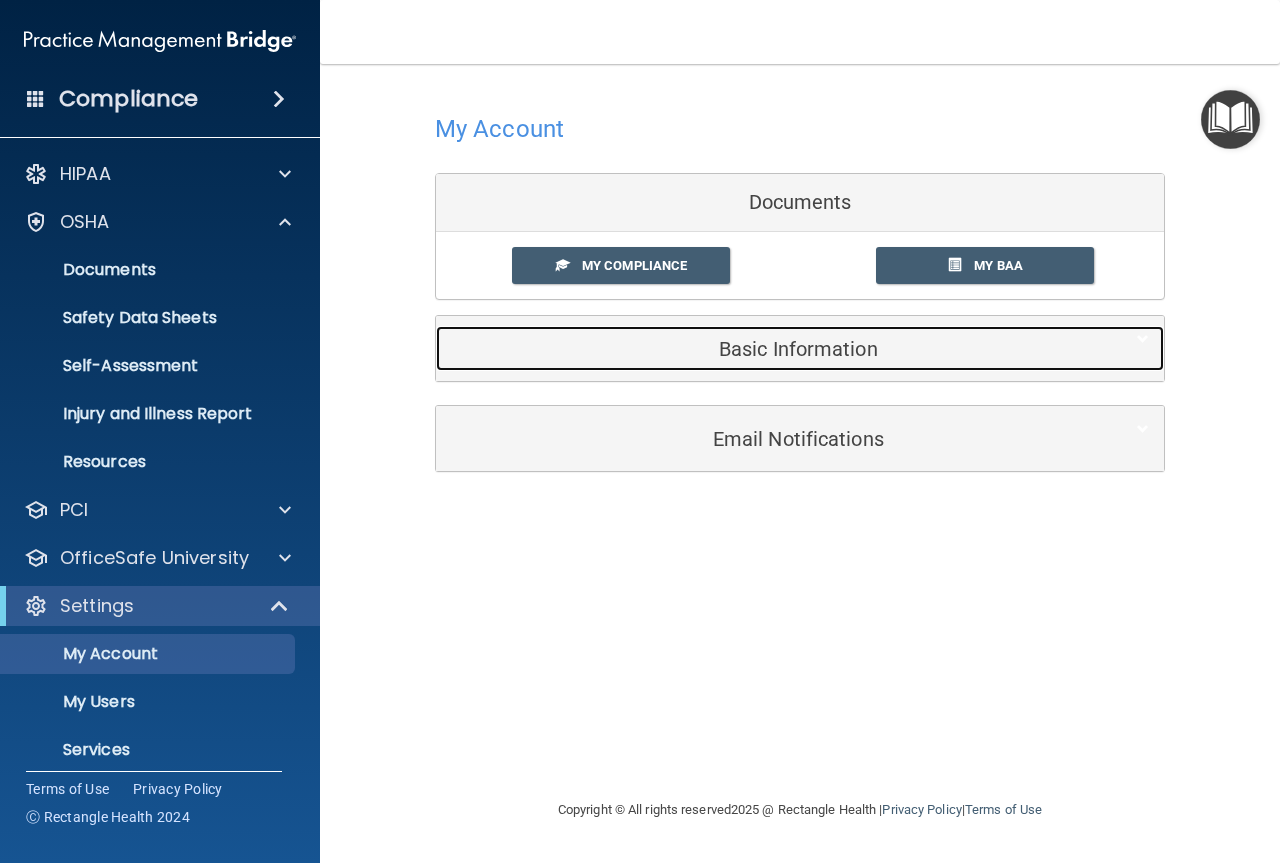 click on "Basic Information" at bounding box center (769, 349) 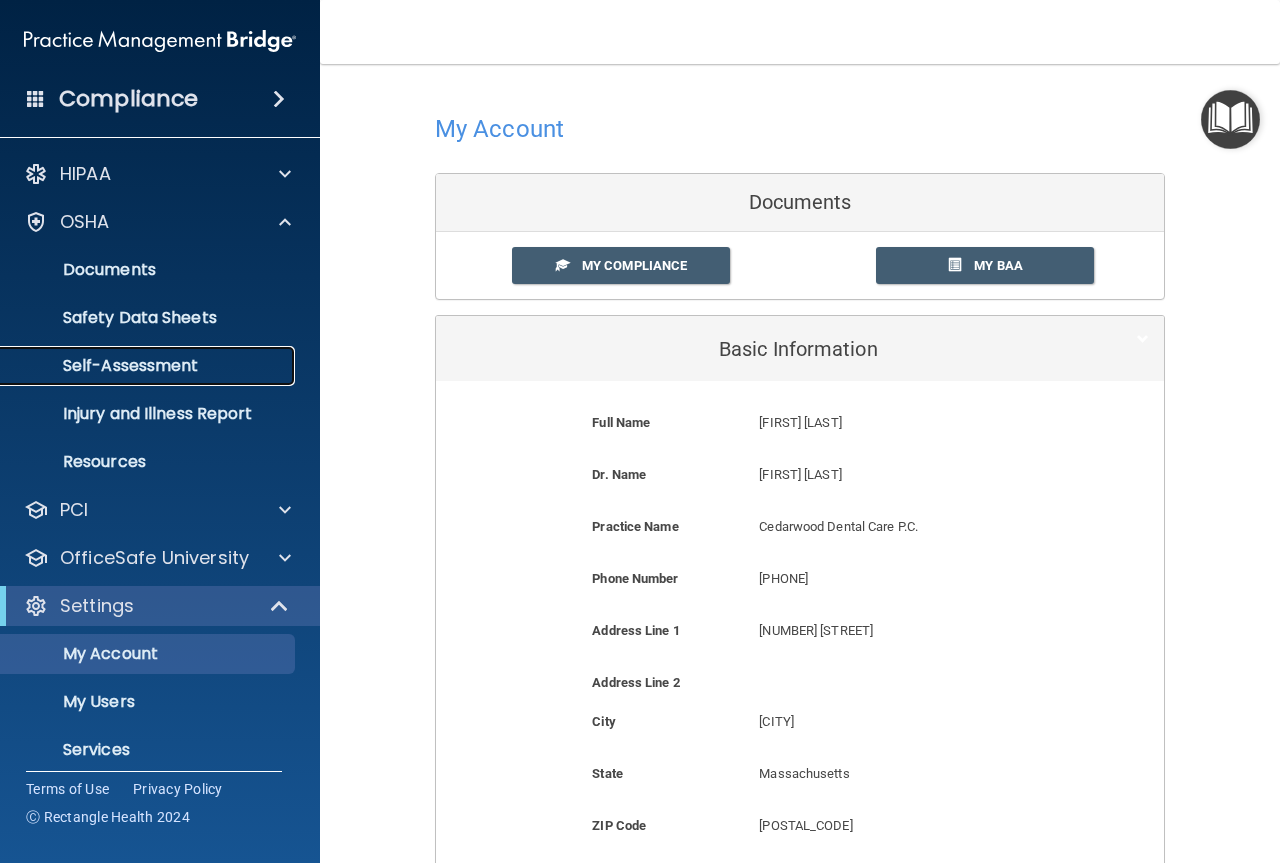 drag, startPoint x: 158, startPoint y: 368, endPoint x: 867, endPoint y: 499, distance: 721.0007 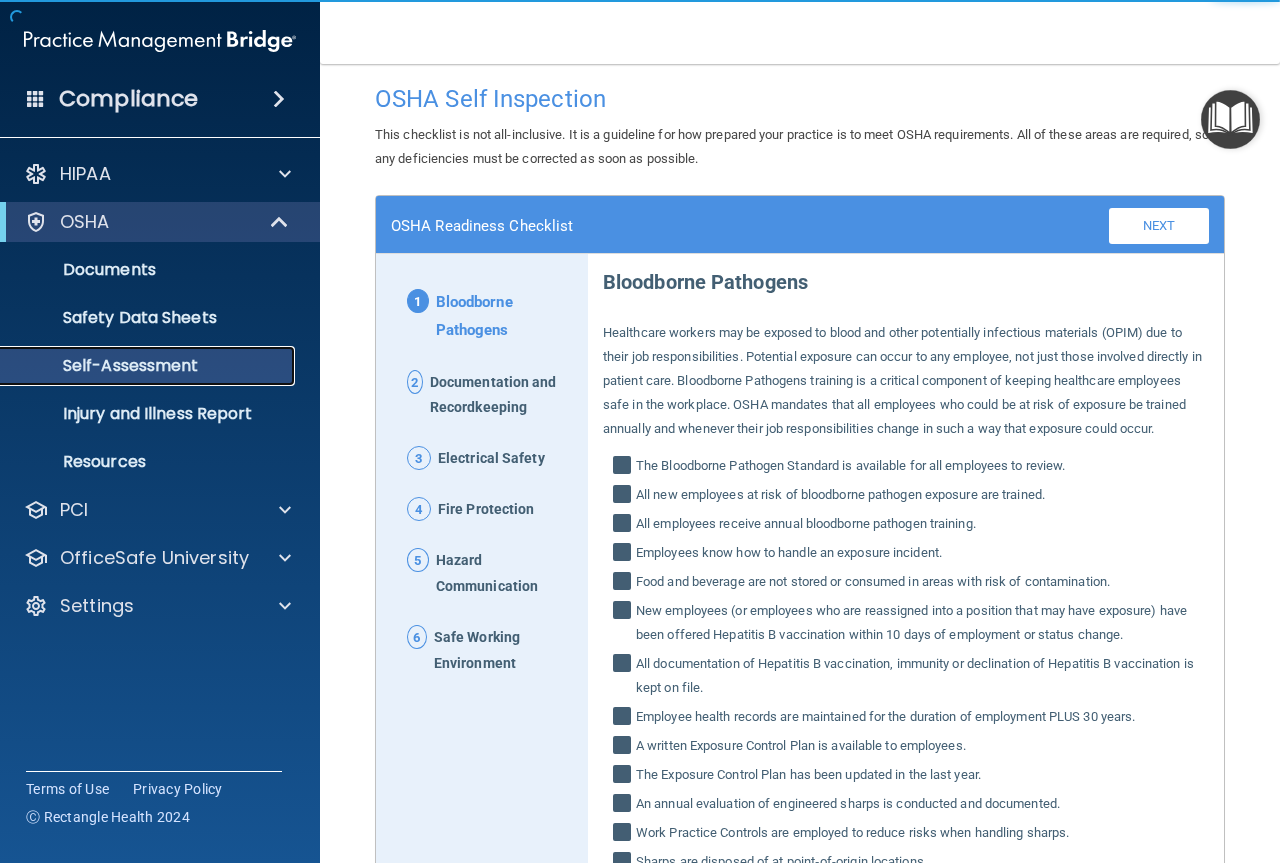 scroll, scrollTop: 0, scrollLeft: 0, axis: both 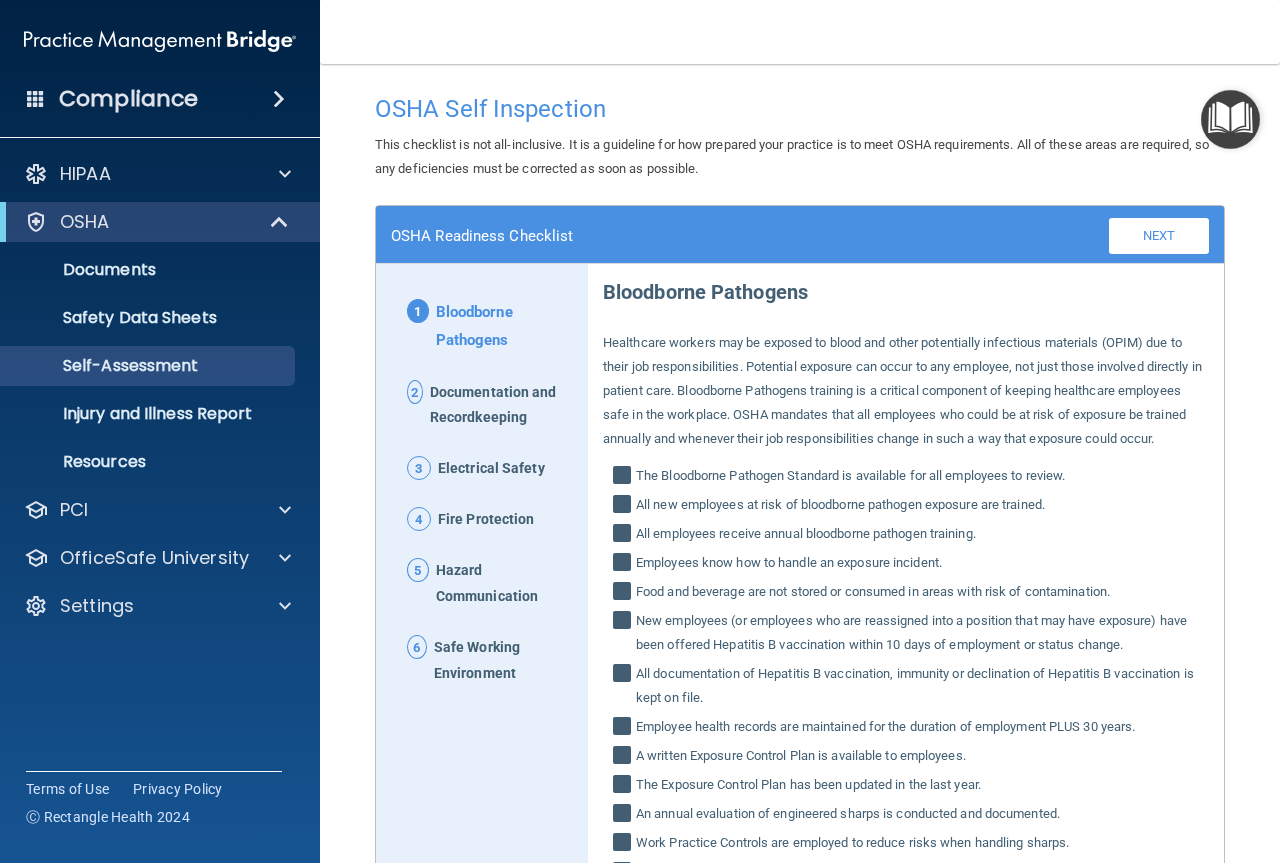 click on "Bloodborne Pathogens" at bounding box center [504, 326] 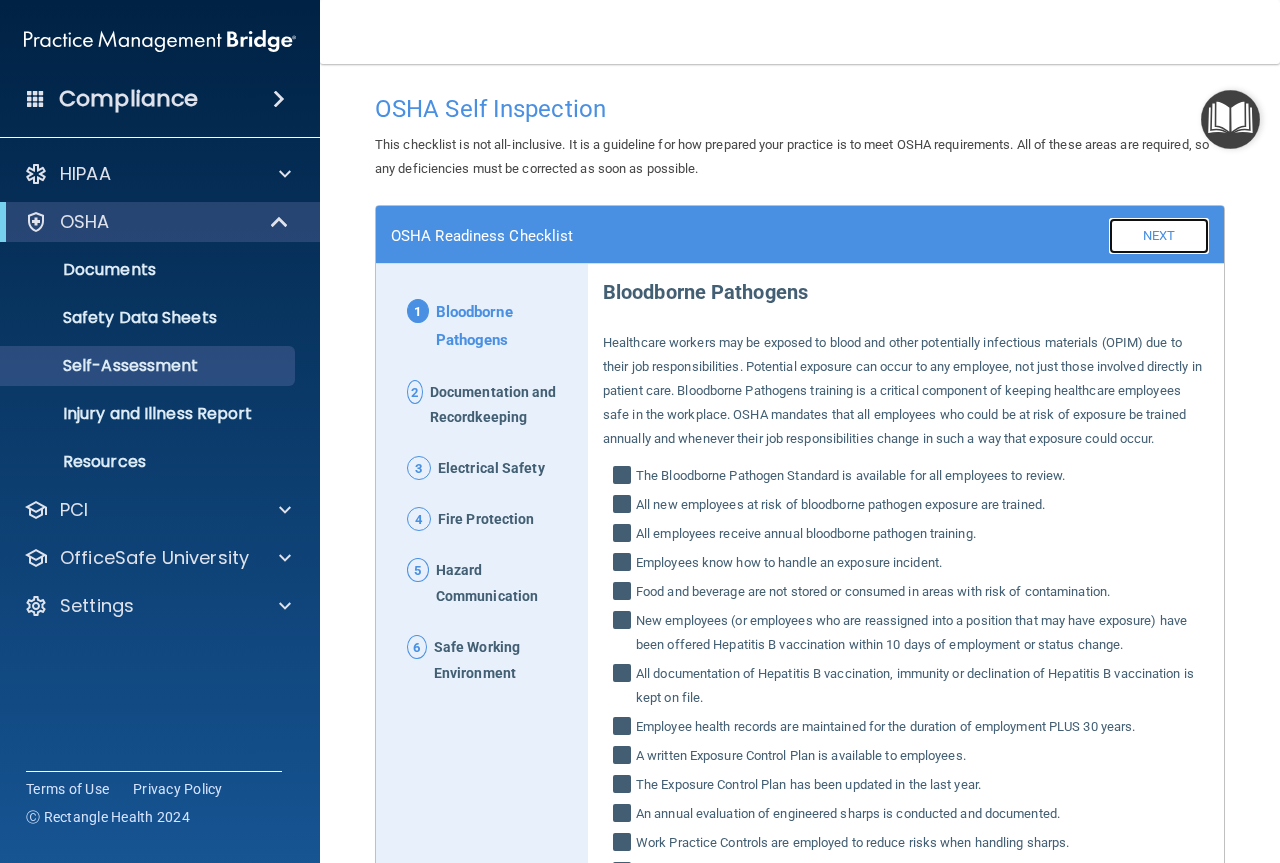 click on "Next" at bounding box center [1159, 236] 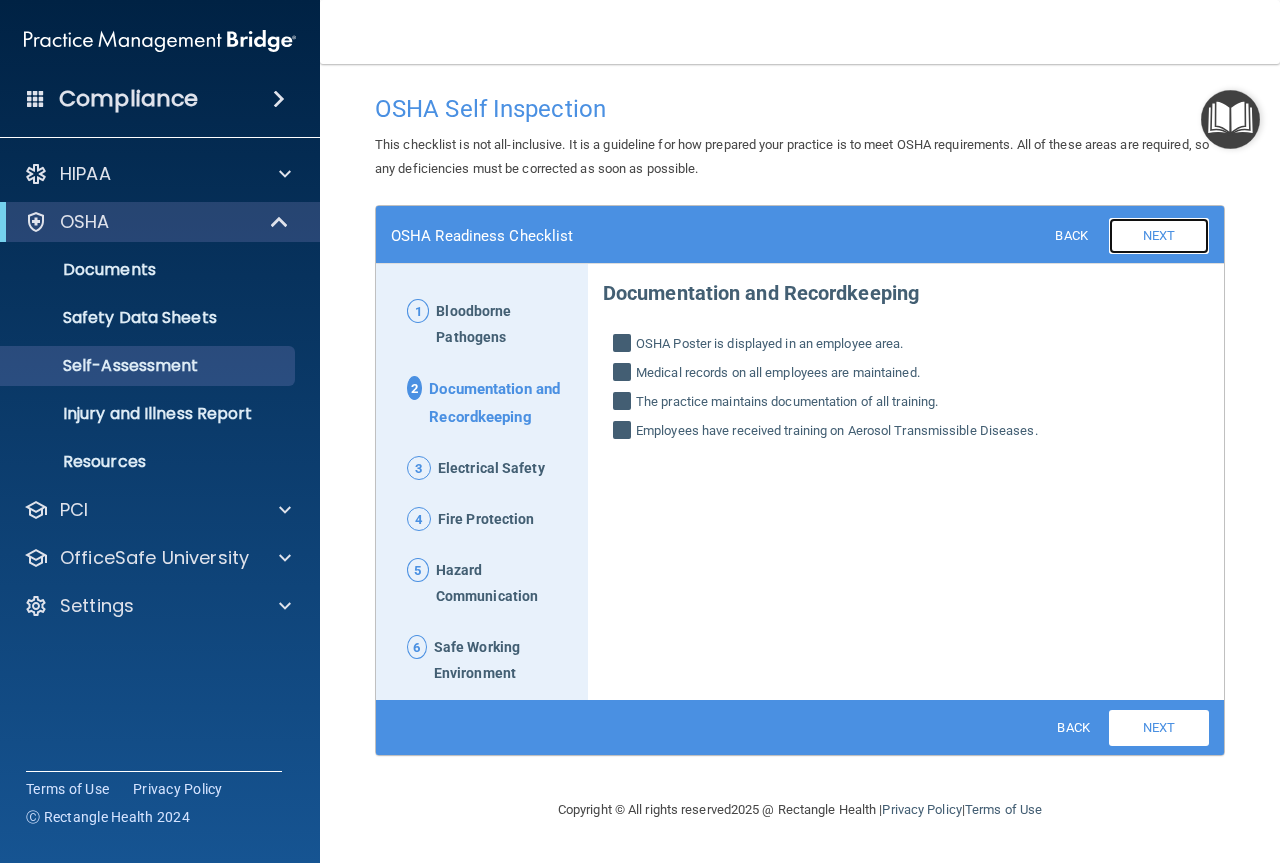 click on "Next" at bounding box center [1159, 236] 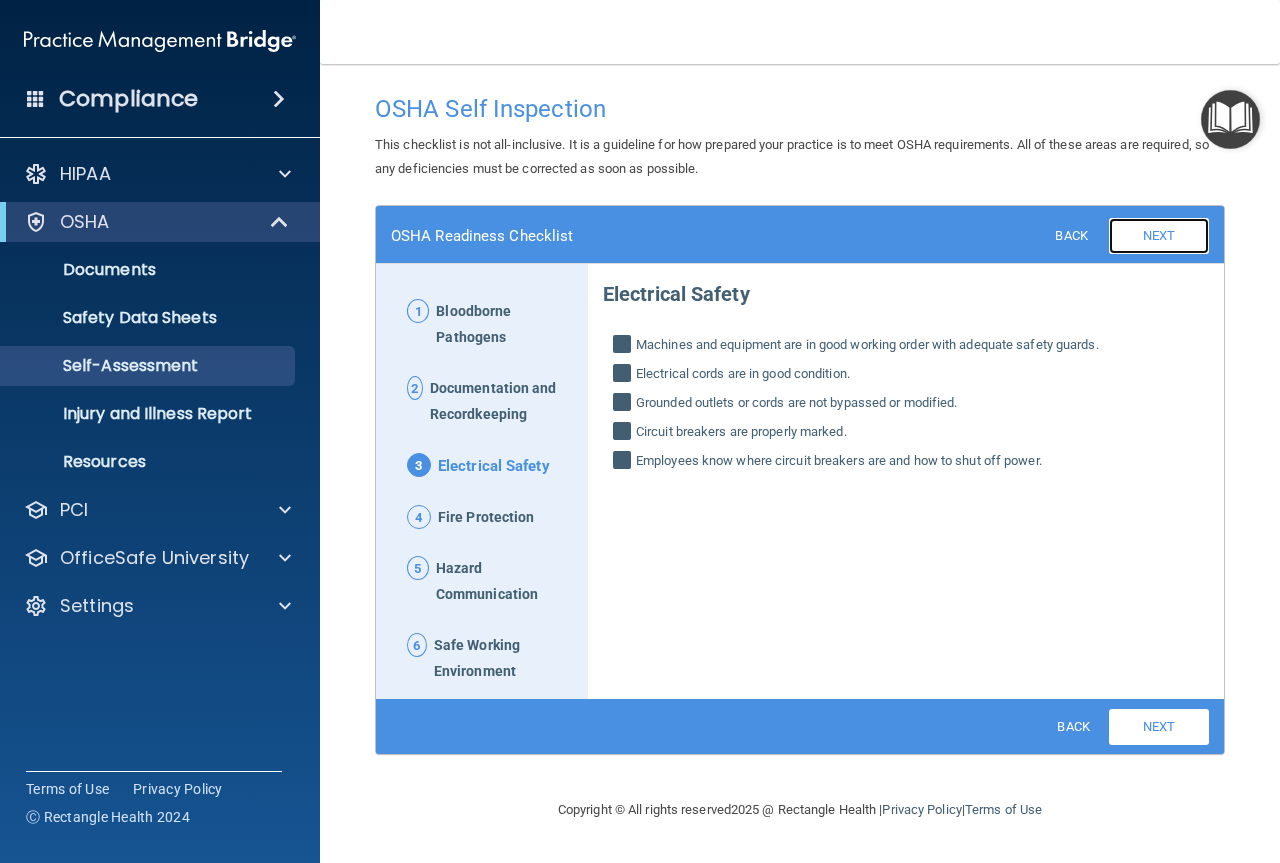 click on "Next" at bounding box center [1159, 236] 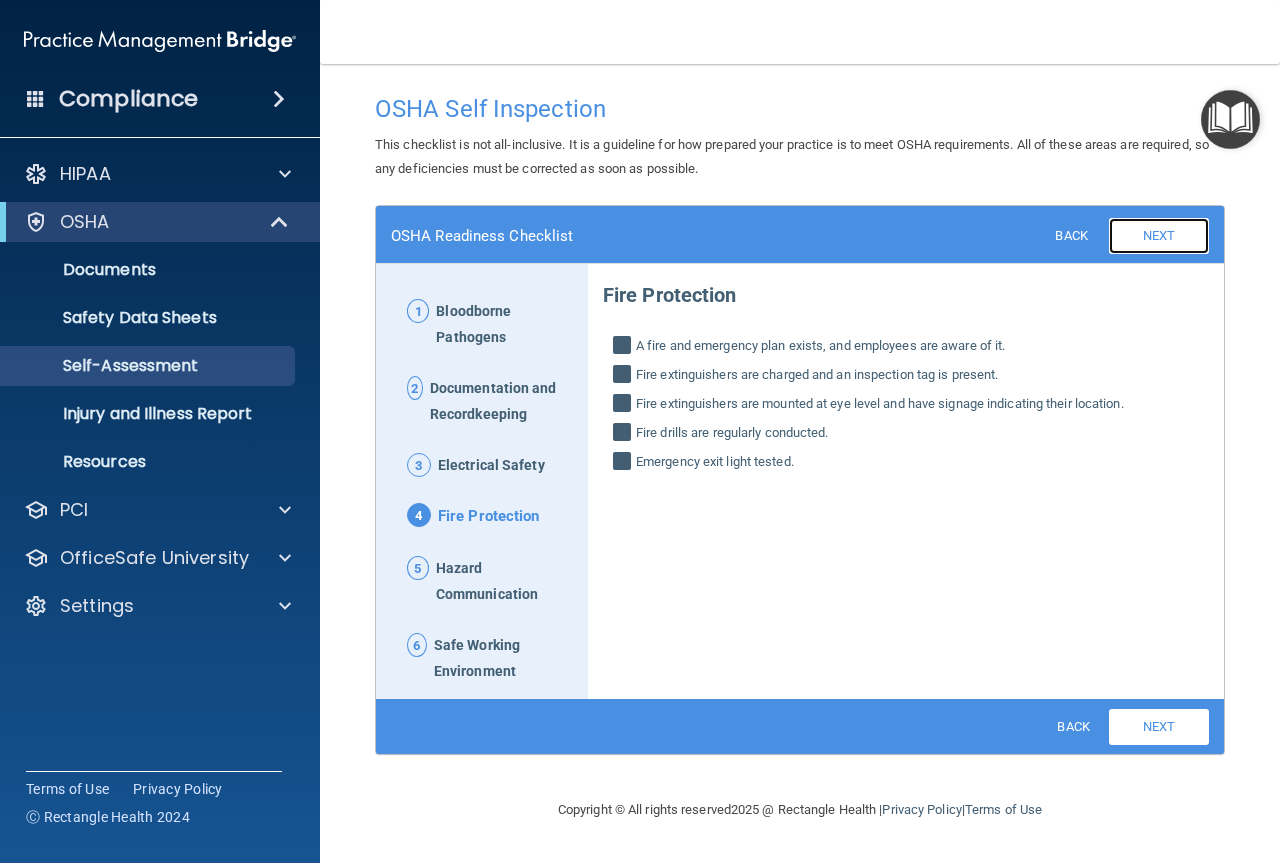 click on "Next" at bounding box center [1159, 236] 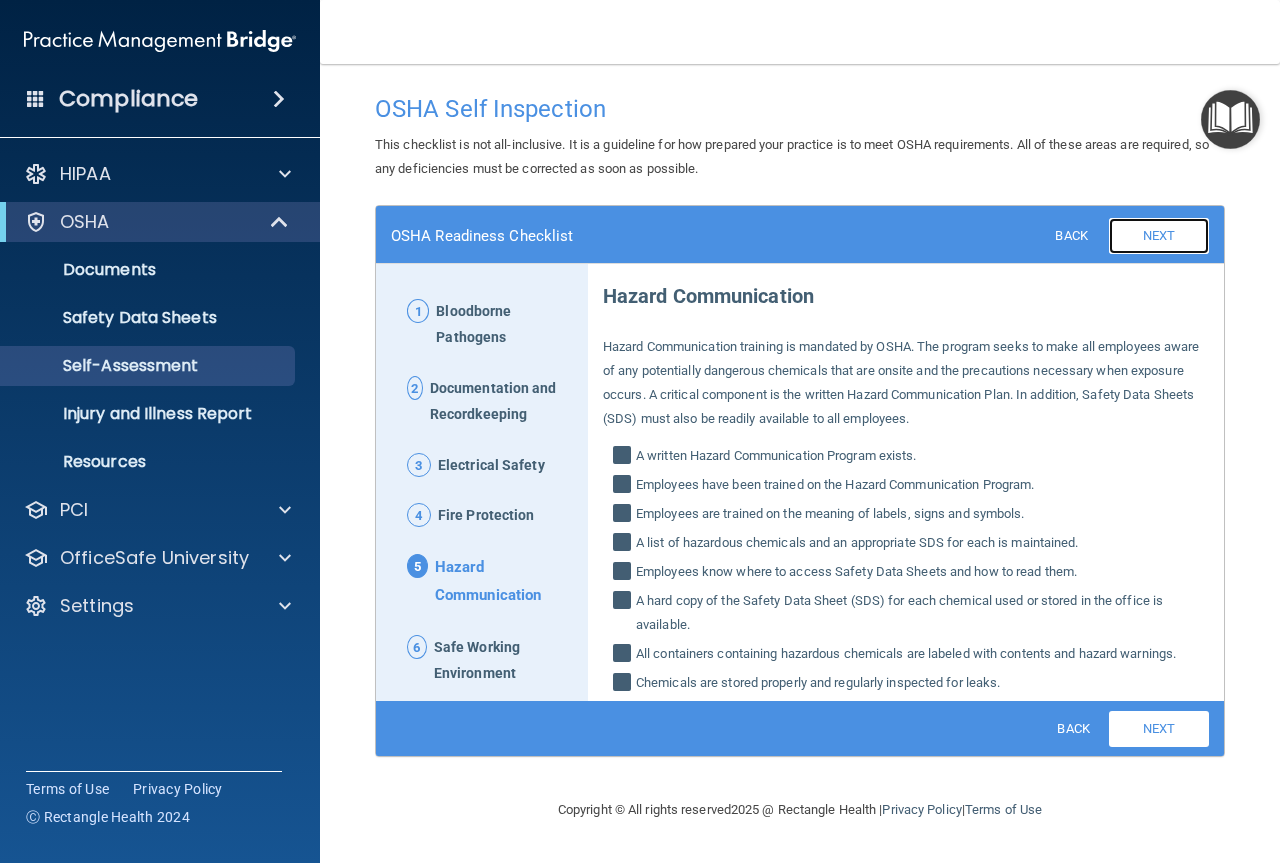click on "Next" at bounding box center (1159, 236) 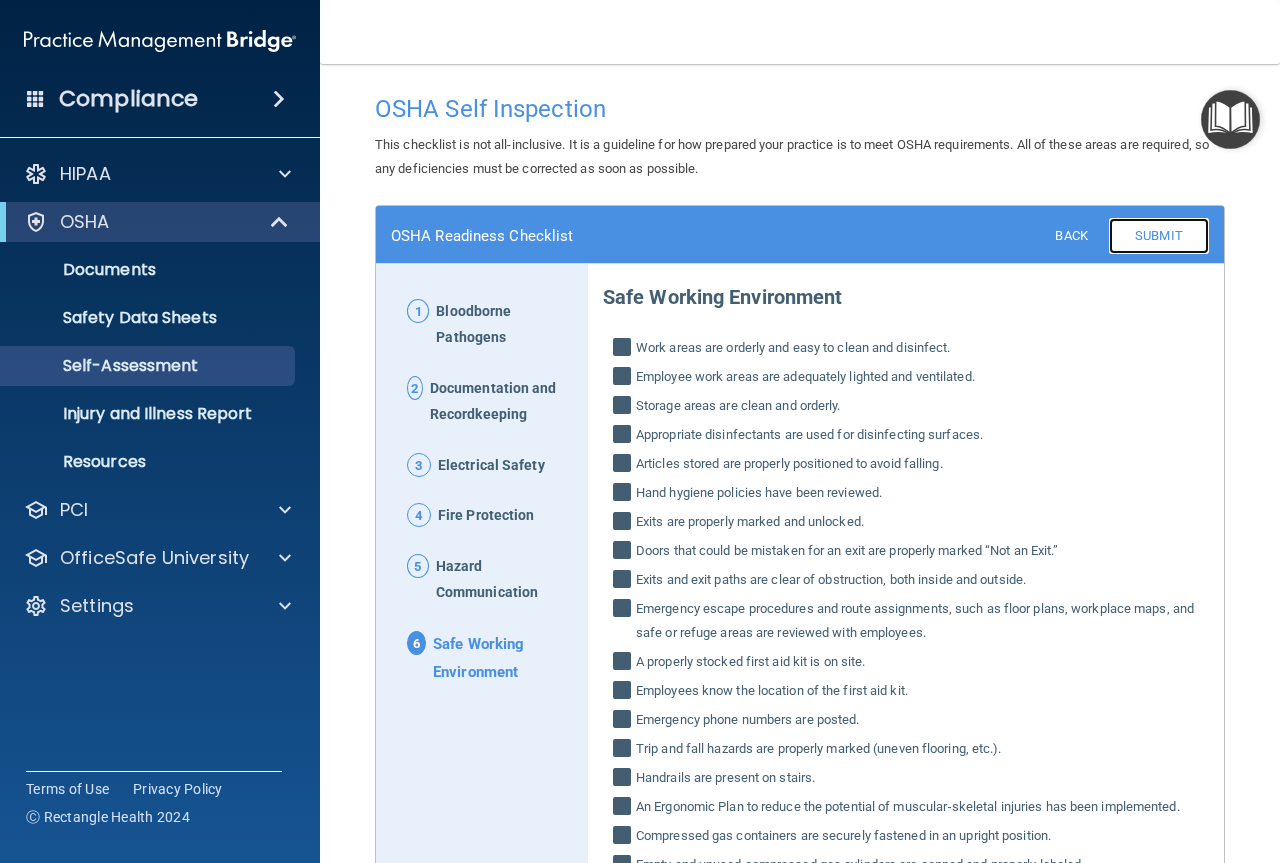 click on "Submit" at bounding box center (1159, 236) 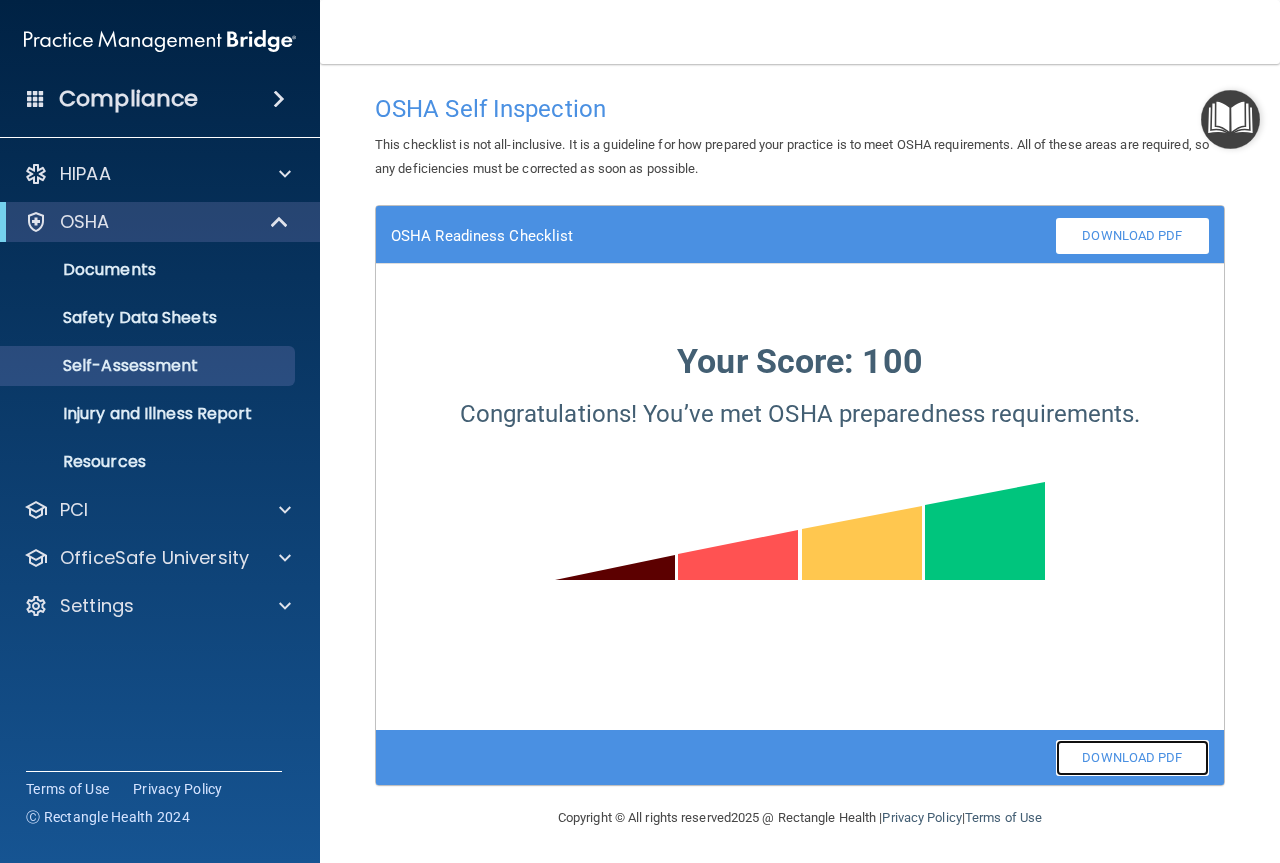 click on "Download PDF" at bounding box center (1132, 758) 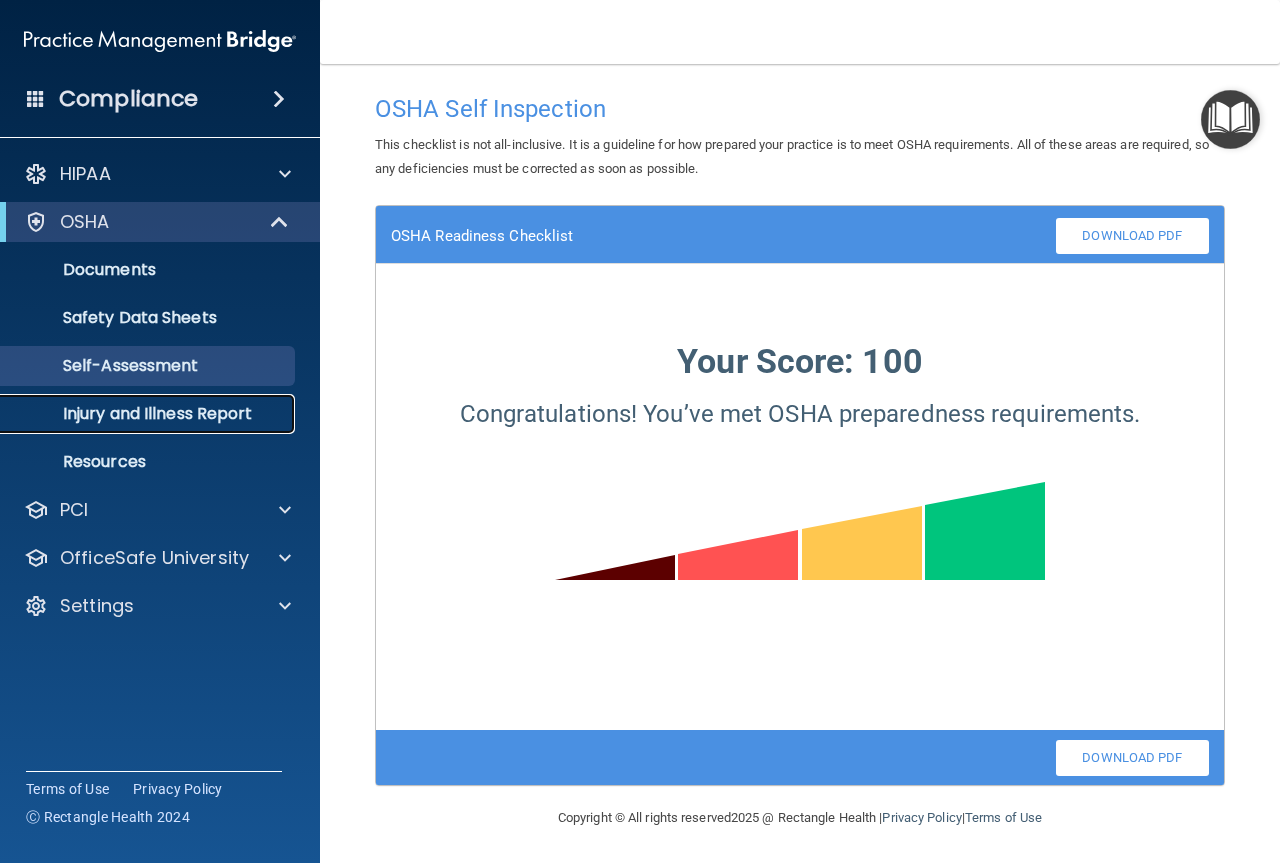 click on "Injury and Illness Report" at bounding box center (137, 414) 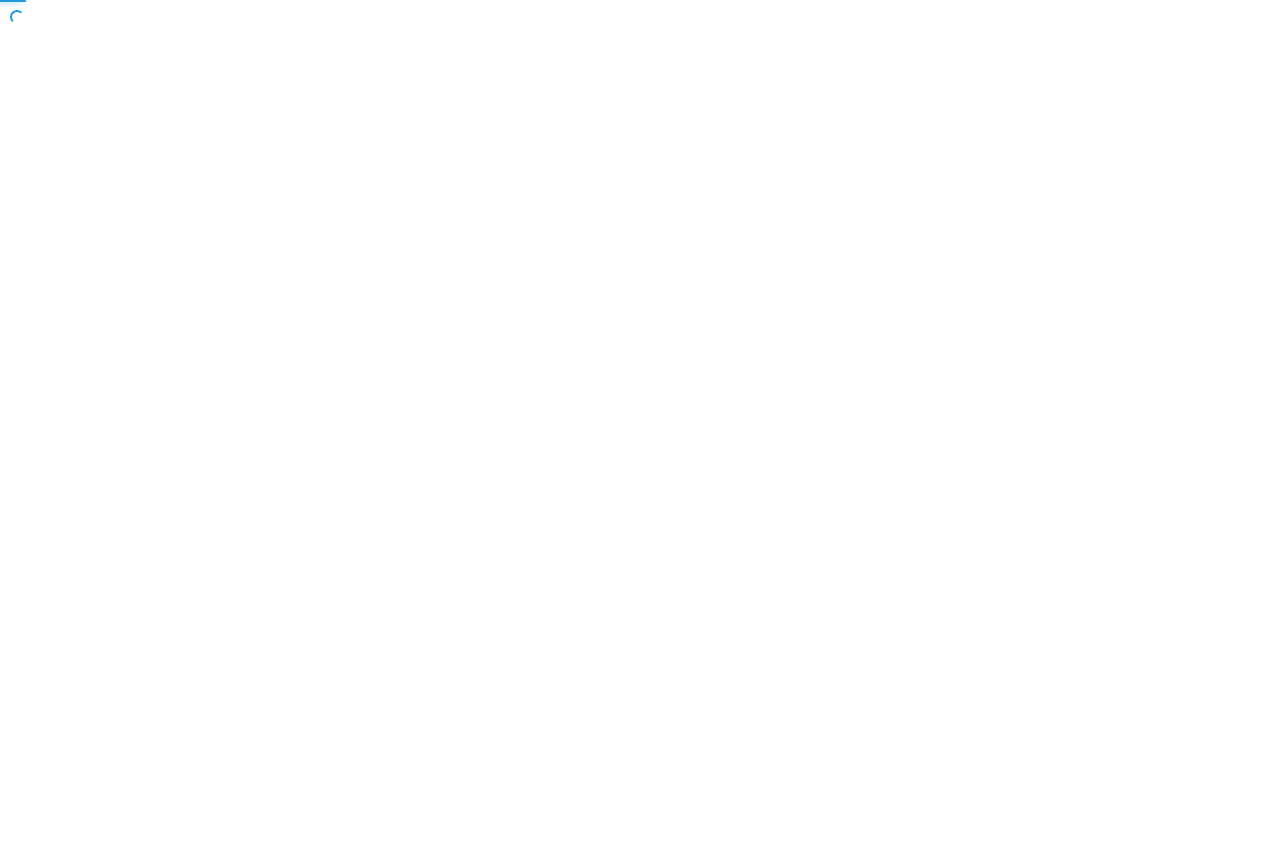 scroll, scrollTop: 0, scrollLeft: 0, axis: both 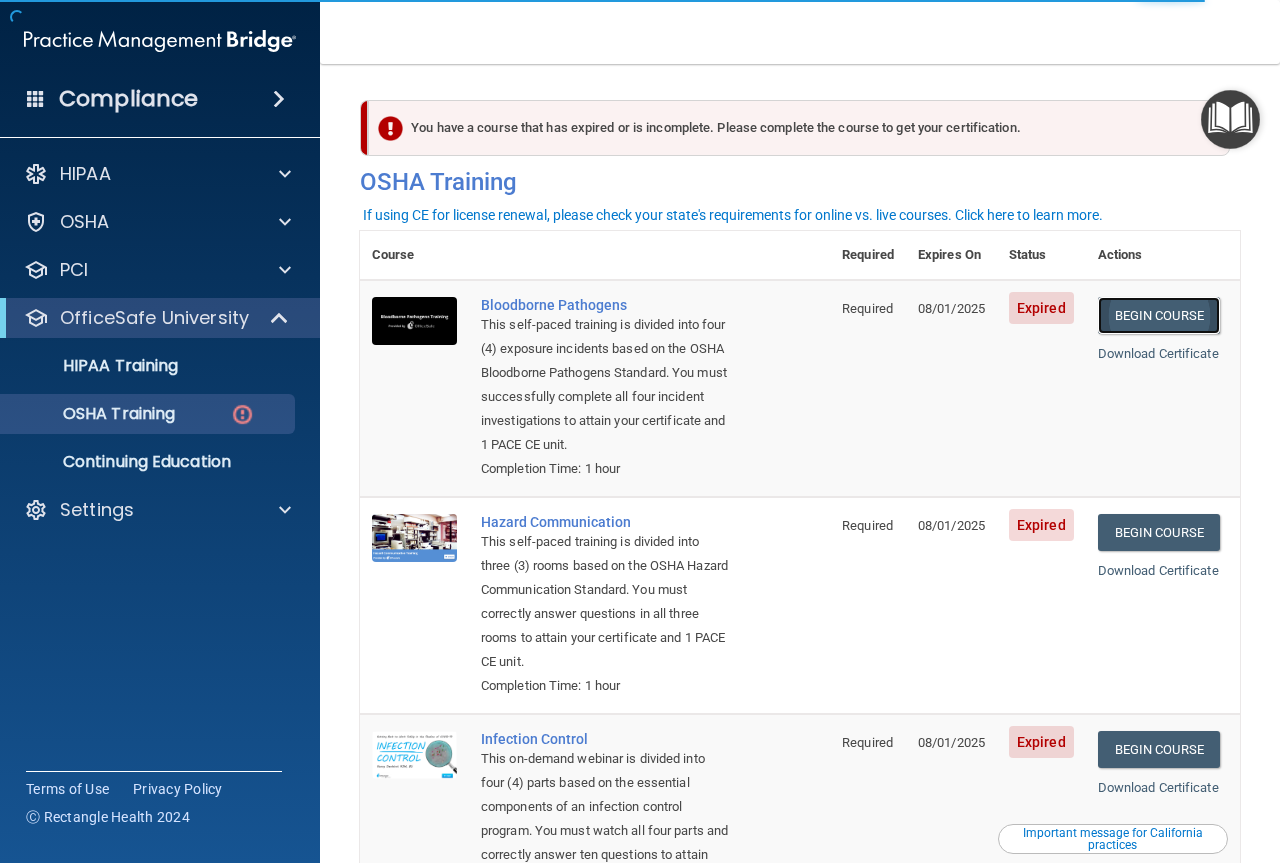 click on "Begin Course" at bounding box center [1159, 315] 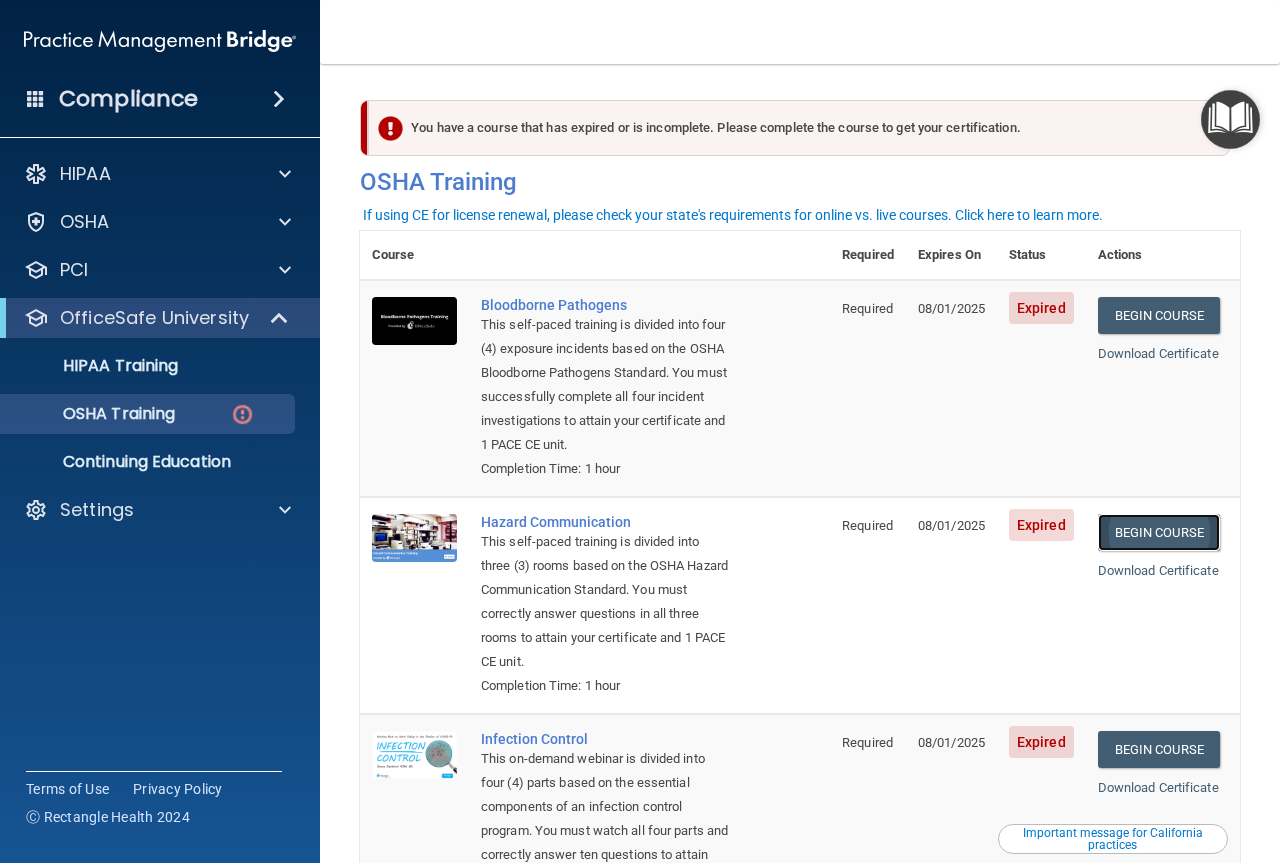click on "Begin Course" at bounding box center (1159, 532) 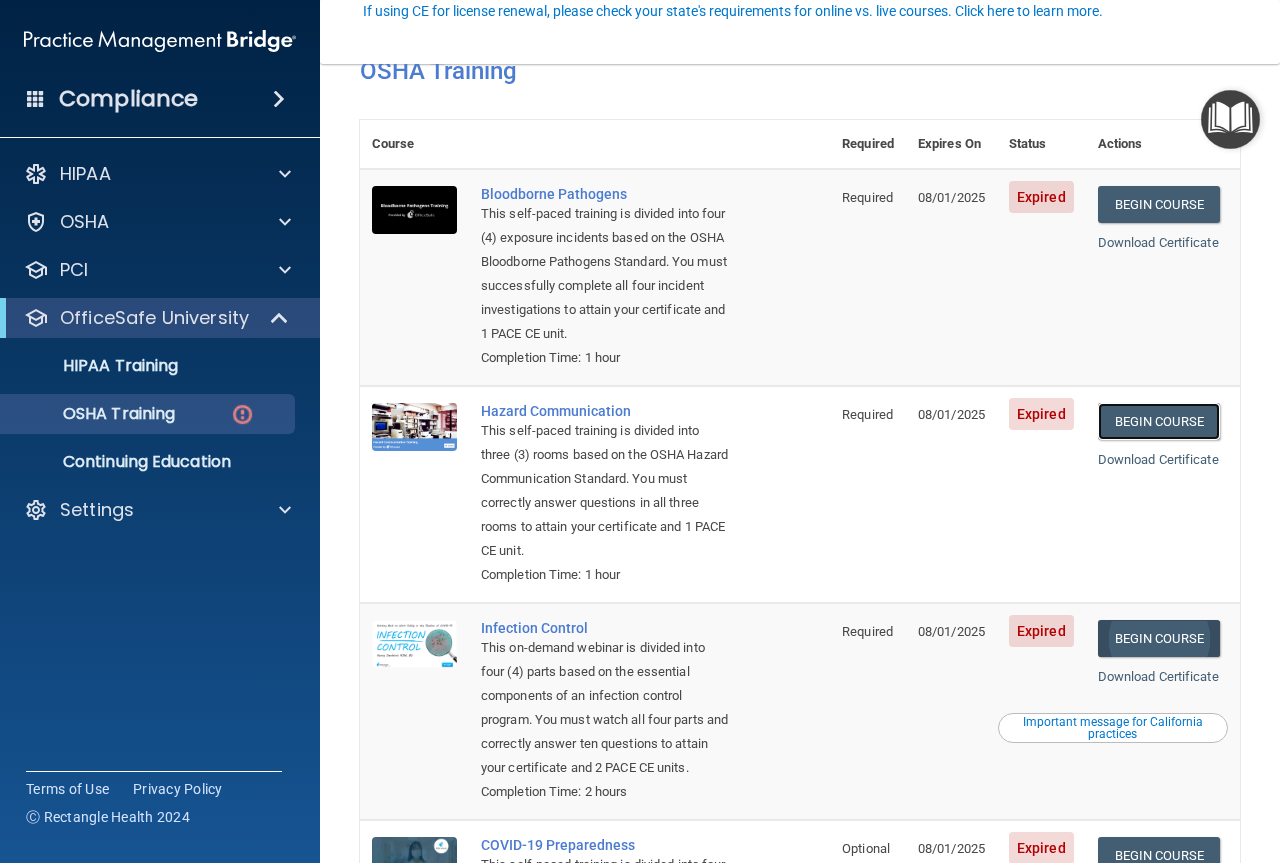 scroll, scrollTop: 300, scrollLeft: 0, axis: vertical 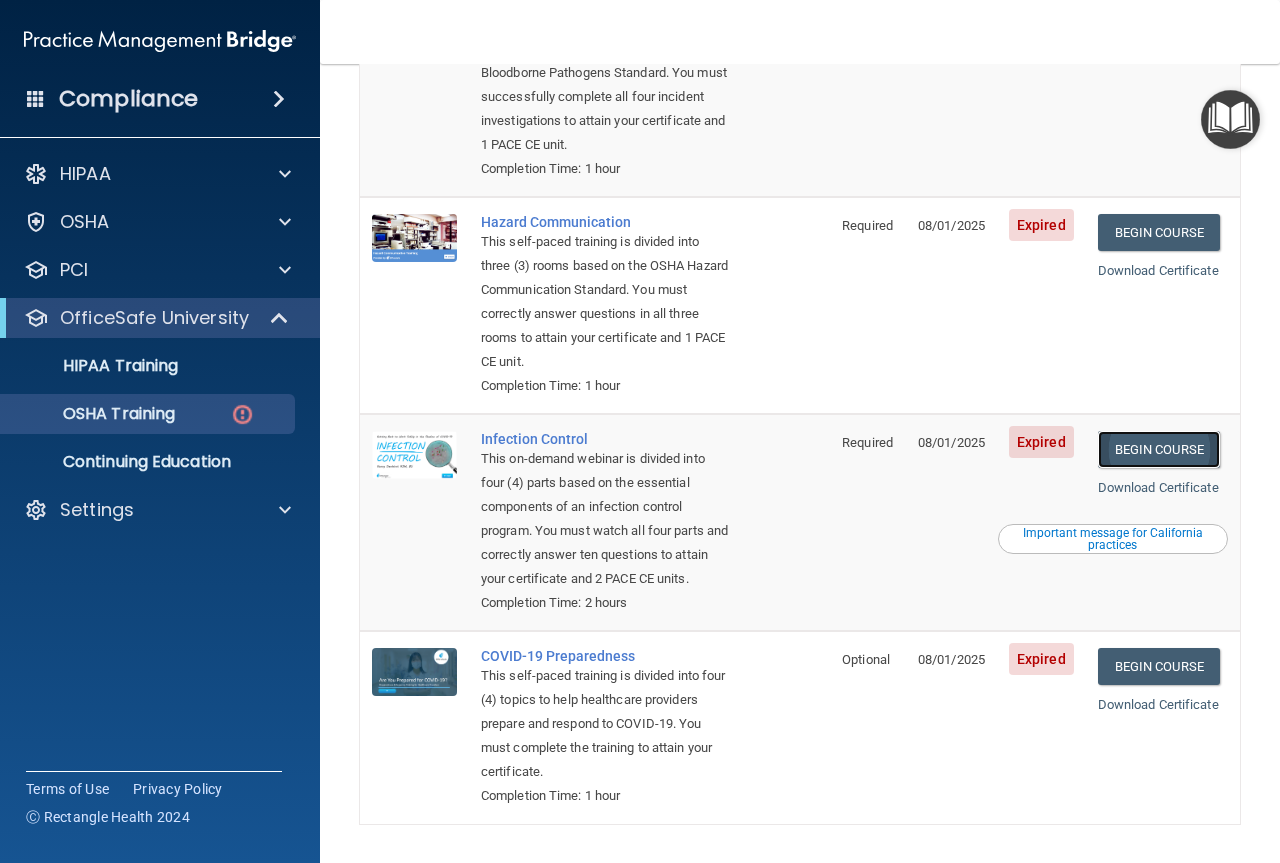 click on "Begin Course" at bounding box center [1159, 449] 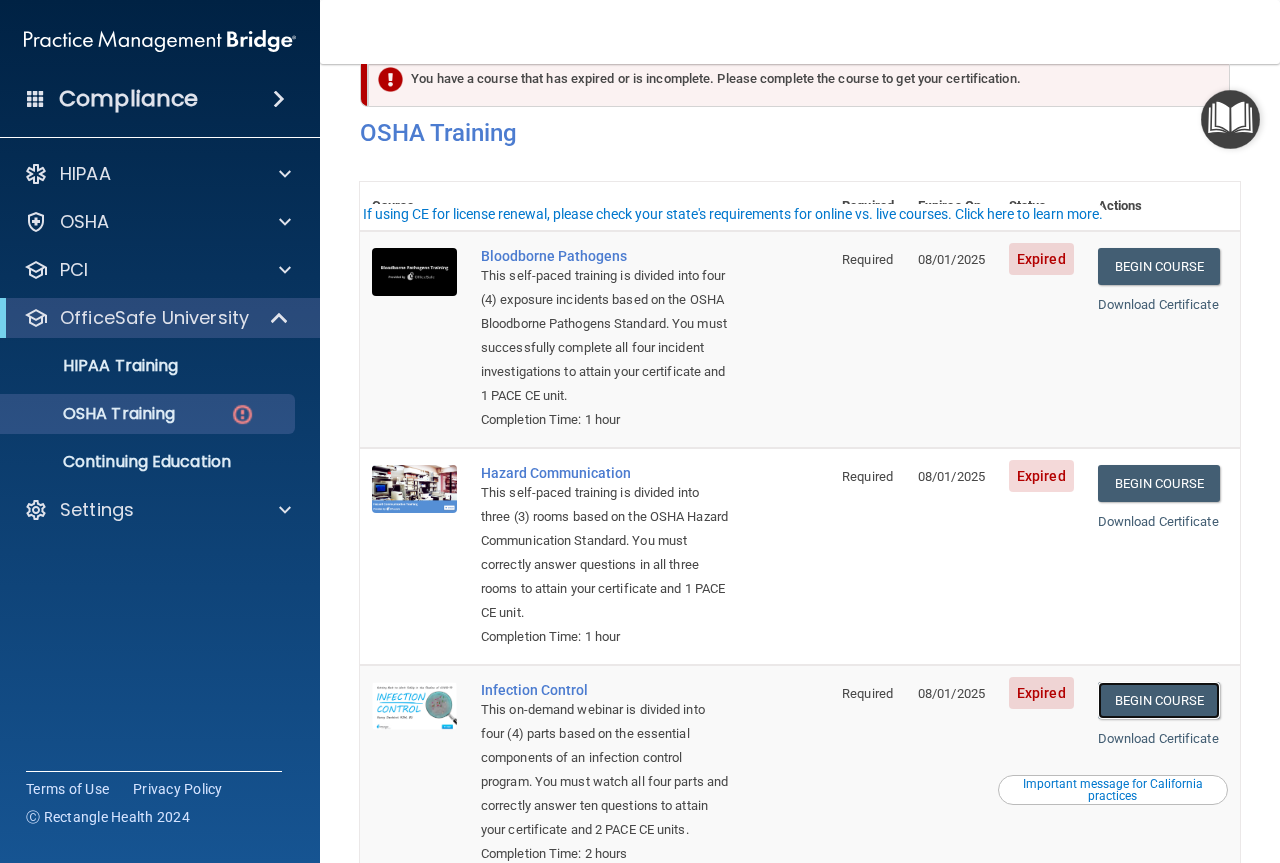 scroll, scrollTop: 0, scrollLeft: 0, axis: both 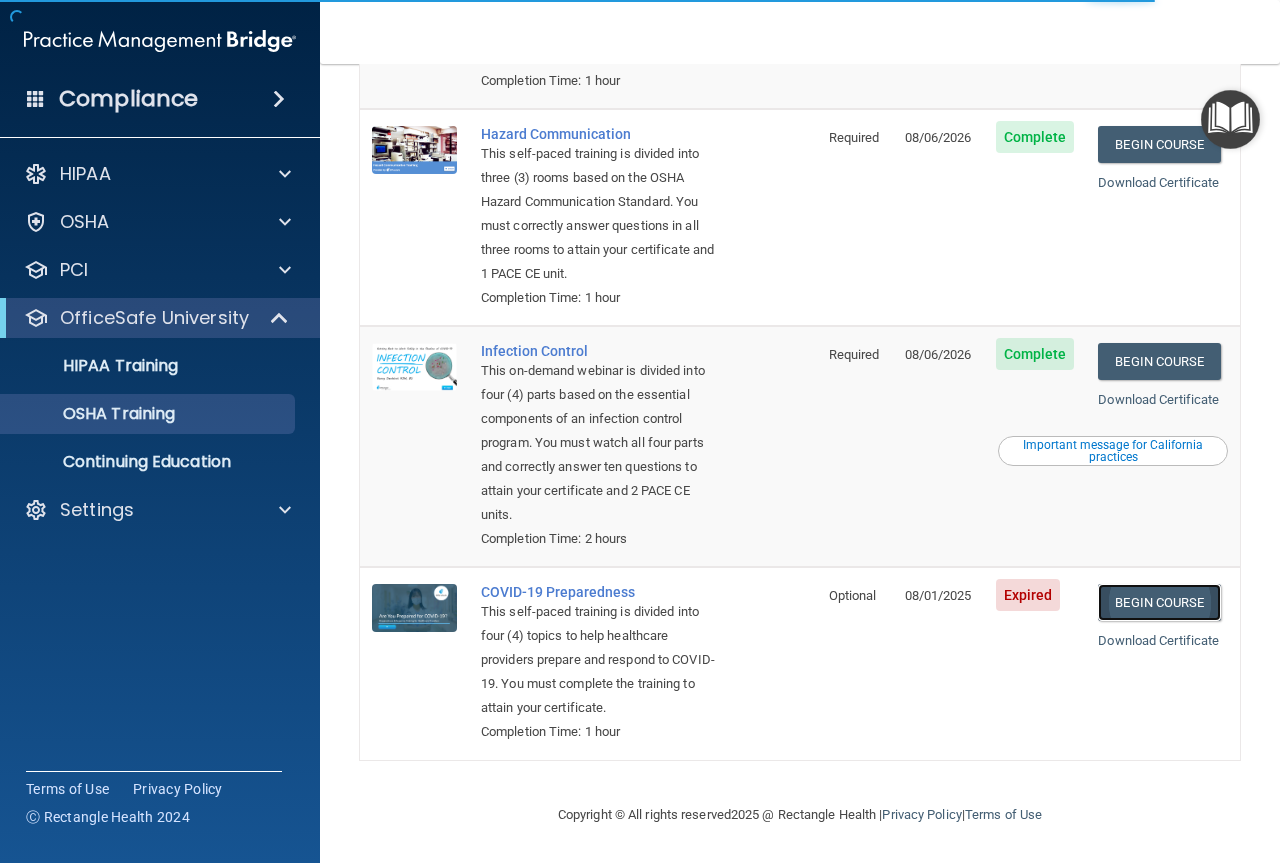click on "Begin Course" at bounding box center [1159, 602] 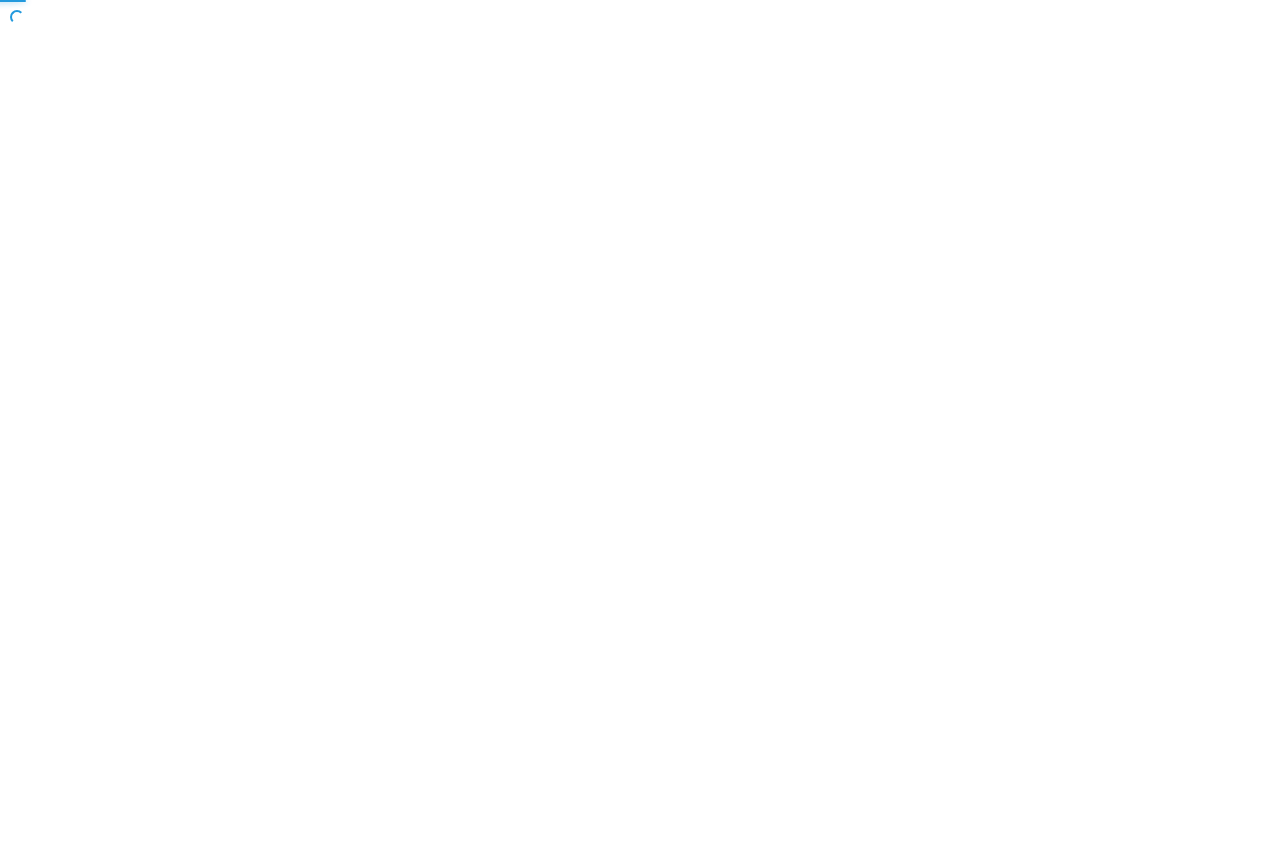 scroll, scrollTop: 0, scrollLeft: 0, axis: both 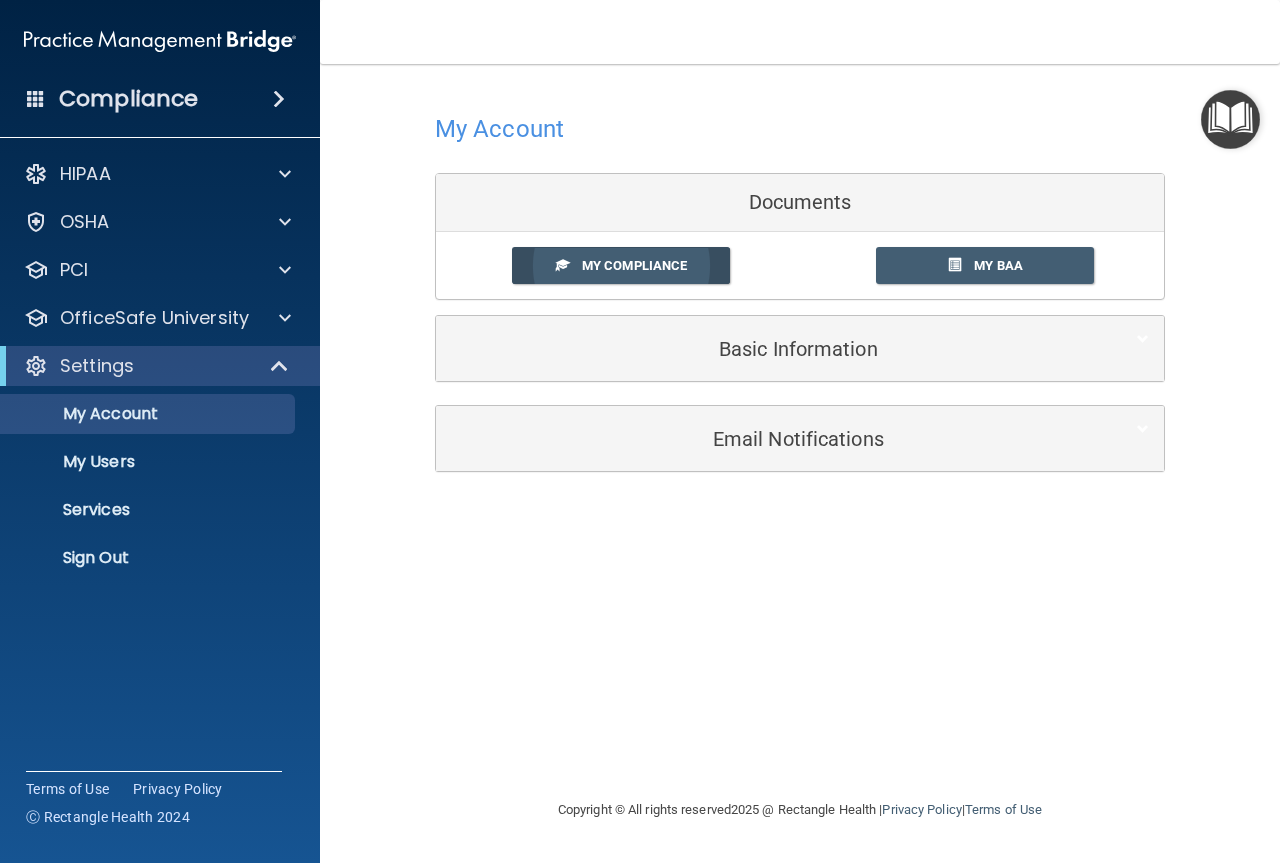 click on "My Compliance" at bounding box center (634, 265) 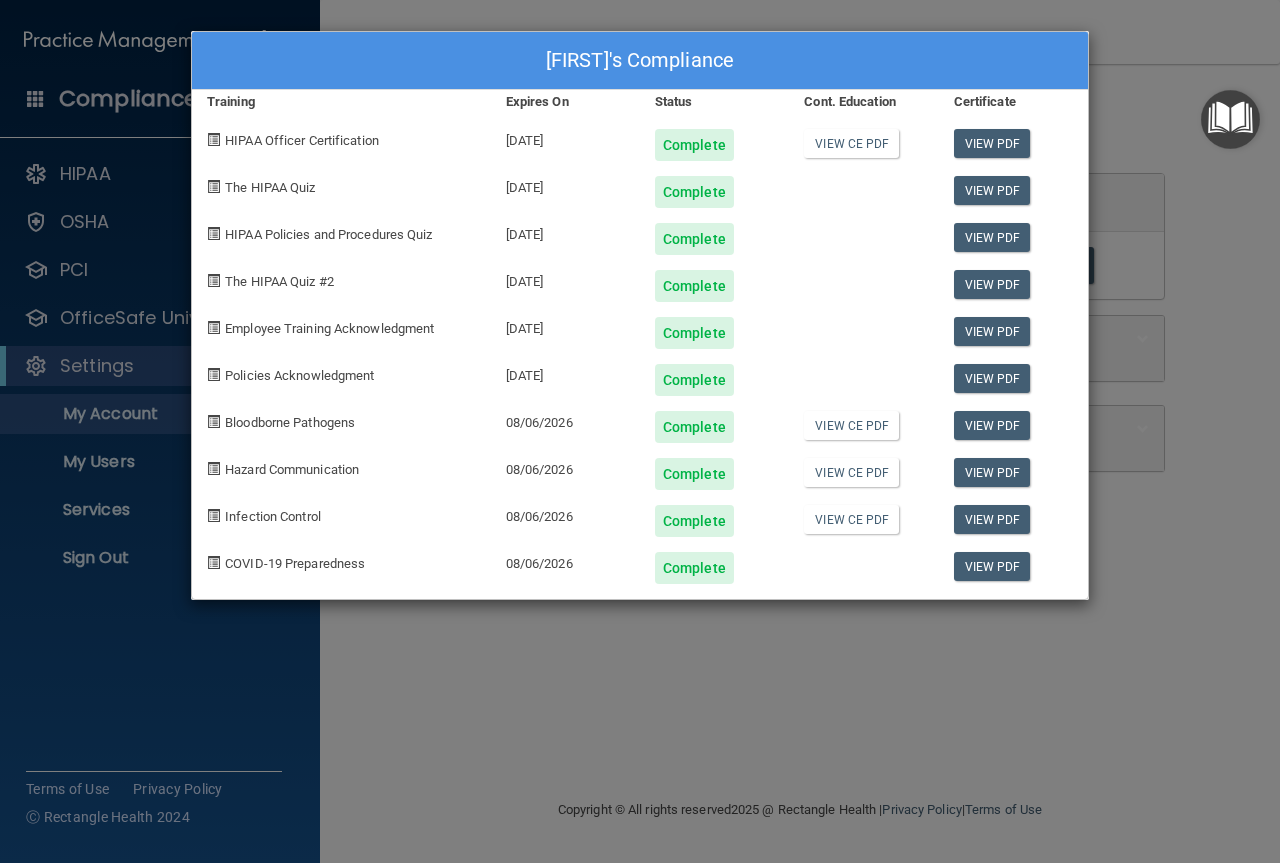 click on "Isis Montoya's Compliance      Training   Expires On   Status   Cont. Education   Certificate         HIPAA Officer Certification      05/08/2026       Complete        View CE PDF       View PDF         The HIPAA Quiz      05/08/2026       Complete              View PDF         HIPAA Policies and Procedures Quiz      05/08/2026       Complete              View PDF         The HIPAA Quiz #2      05/08/2026       Complete              View PDF         Employee Training Acknowledgment      05/08/2026       Complete              View PDF         Policies Acknowledgment      05/08/2026       Complete              View PDF         Bloodborne Pathogens      08/06/2026       Complete        View CE PDF       View PDF         Hazard Communication      08/06/2026       Complete        View CE PDF       View PDF         Infection Control      08/06/2026       Complete        View CE PDF       View PDF         COVID-19 Preparedness      08/06/2026       Complete              View PDF" at bounding box center [640, 431] 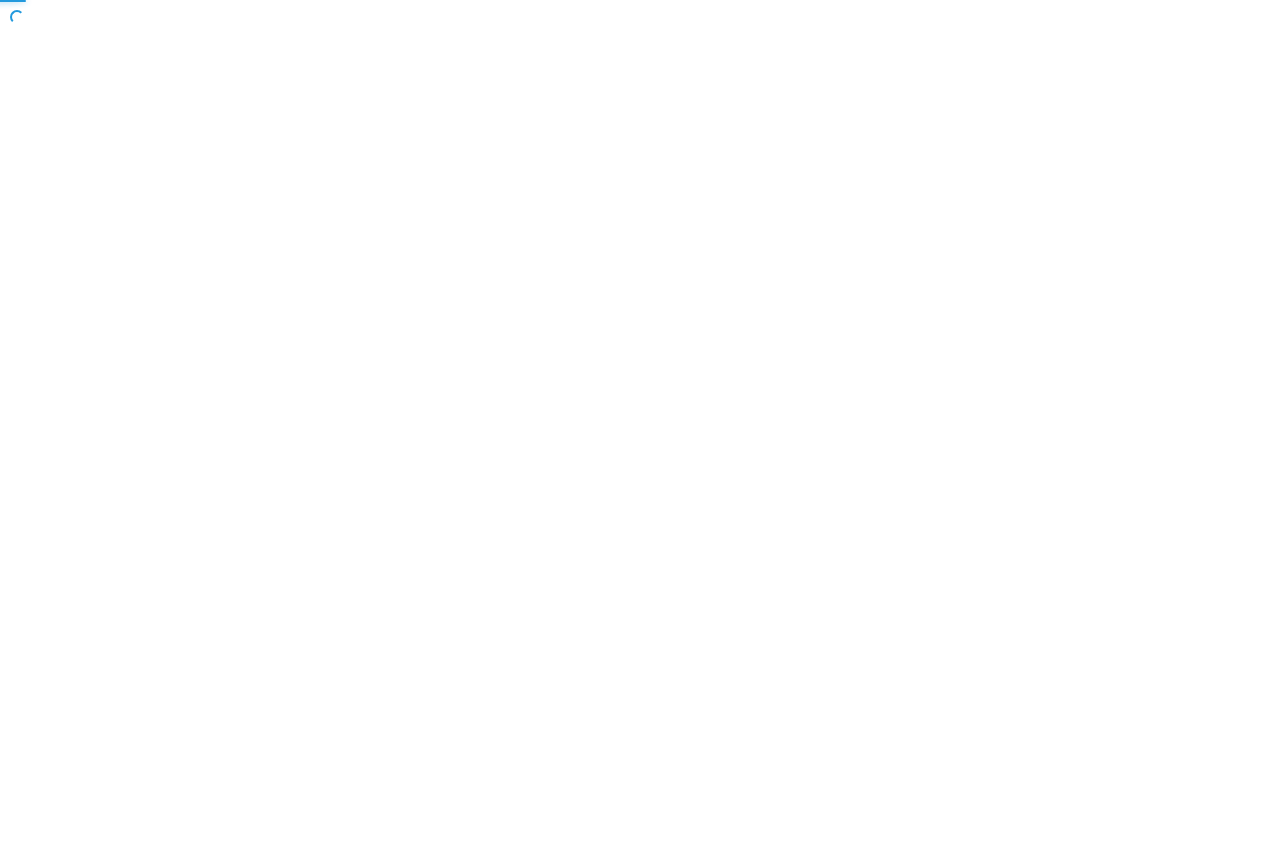 scroll, scrollTop: 0, scrollLeft: 0, axis: both 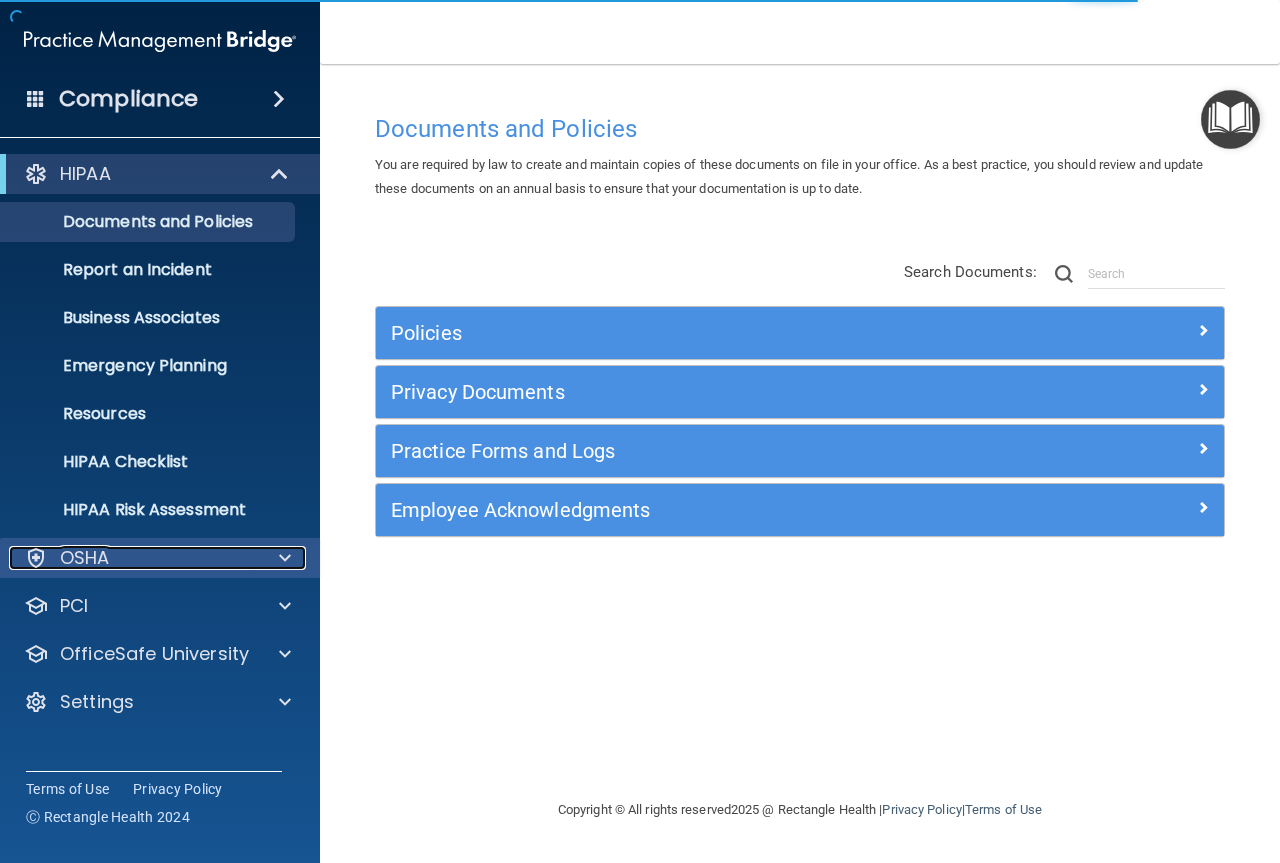 click on "OSHA" at bounding box center (133, 558) 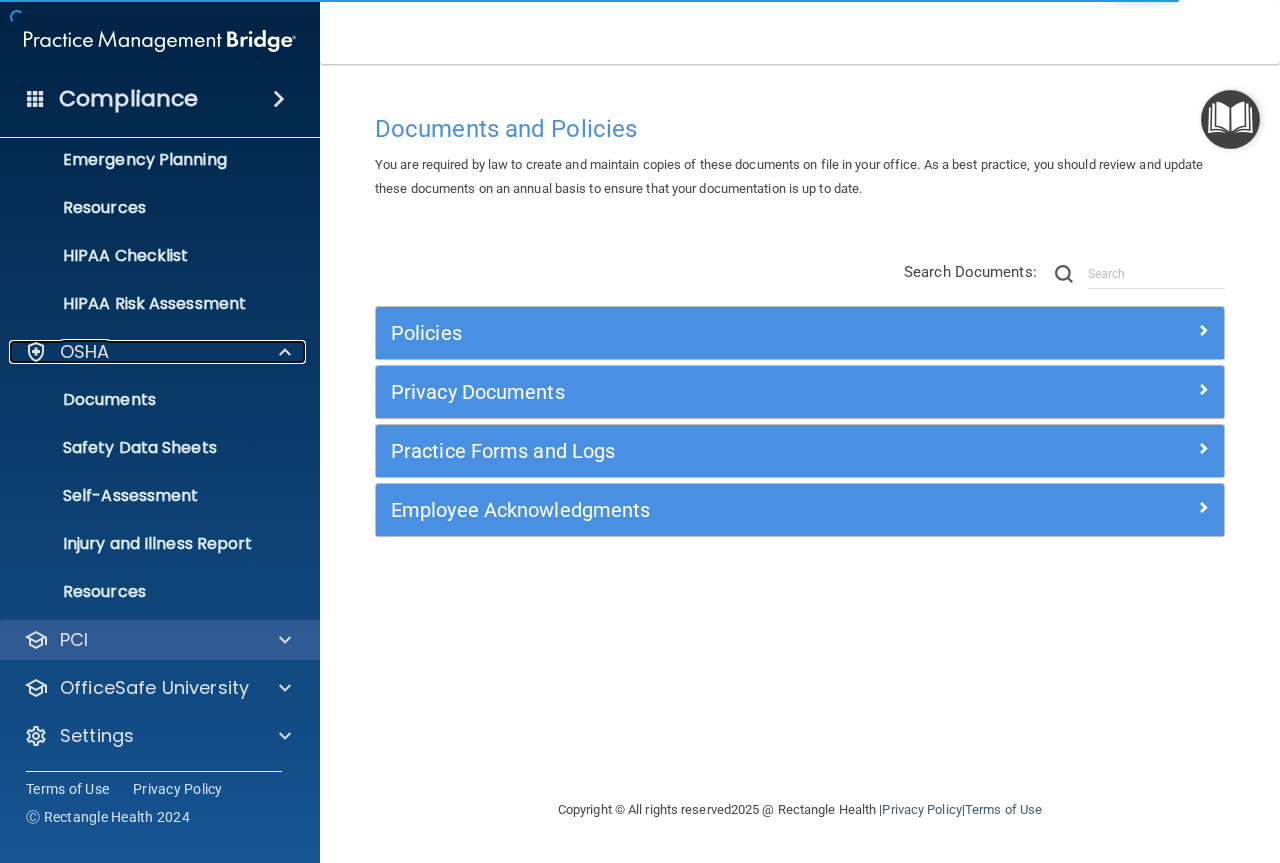 scroll, scrollTop: 207, scrollLeft: 0, axis: vertical 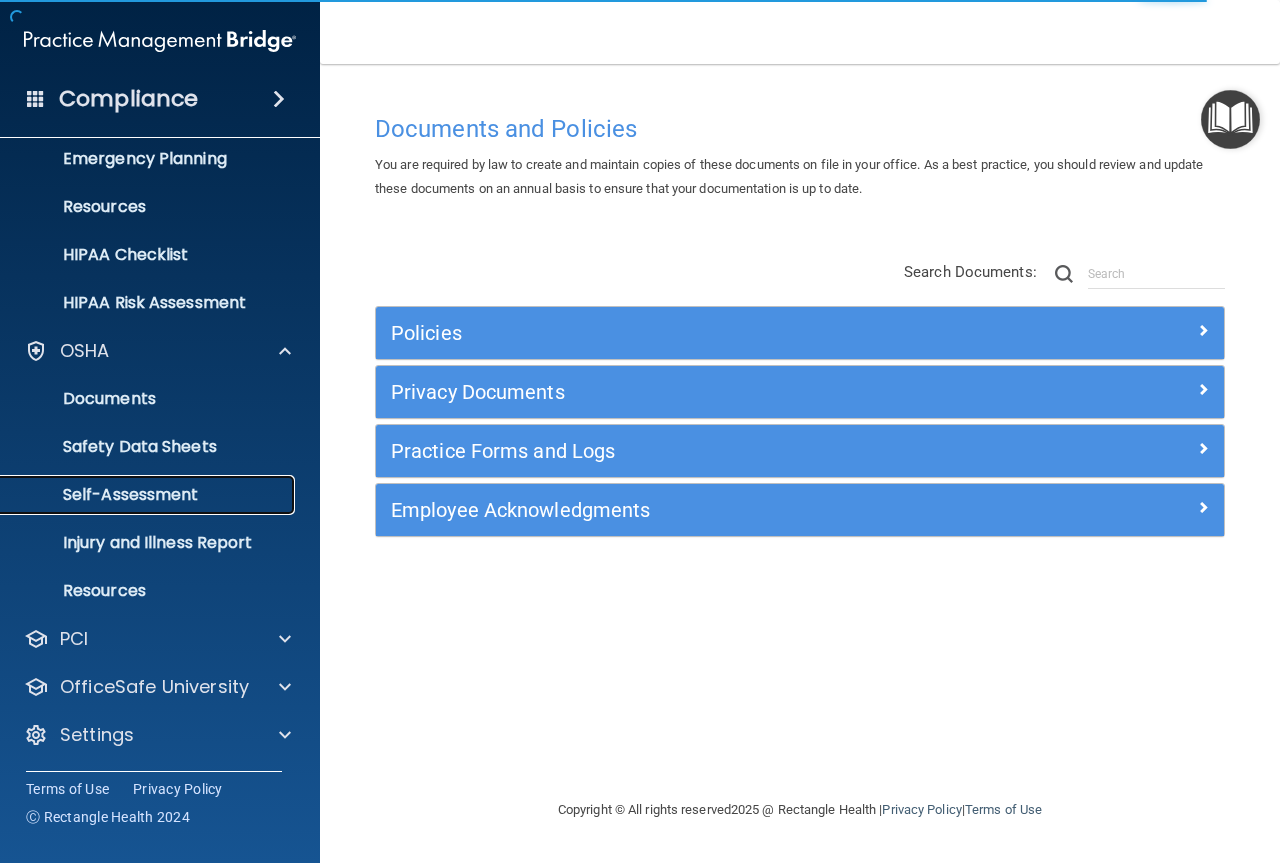 click on "Self-Assessment" at bounding box center [149, 495] 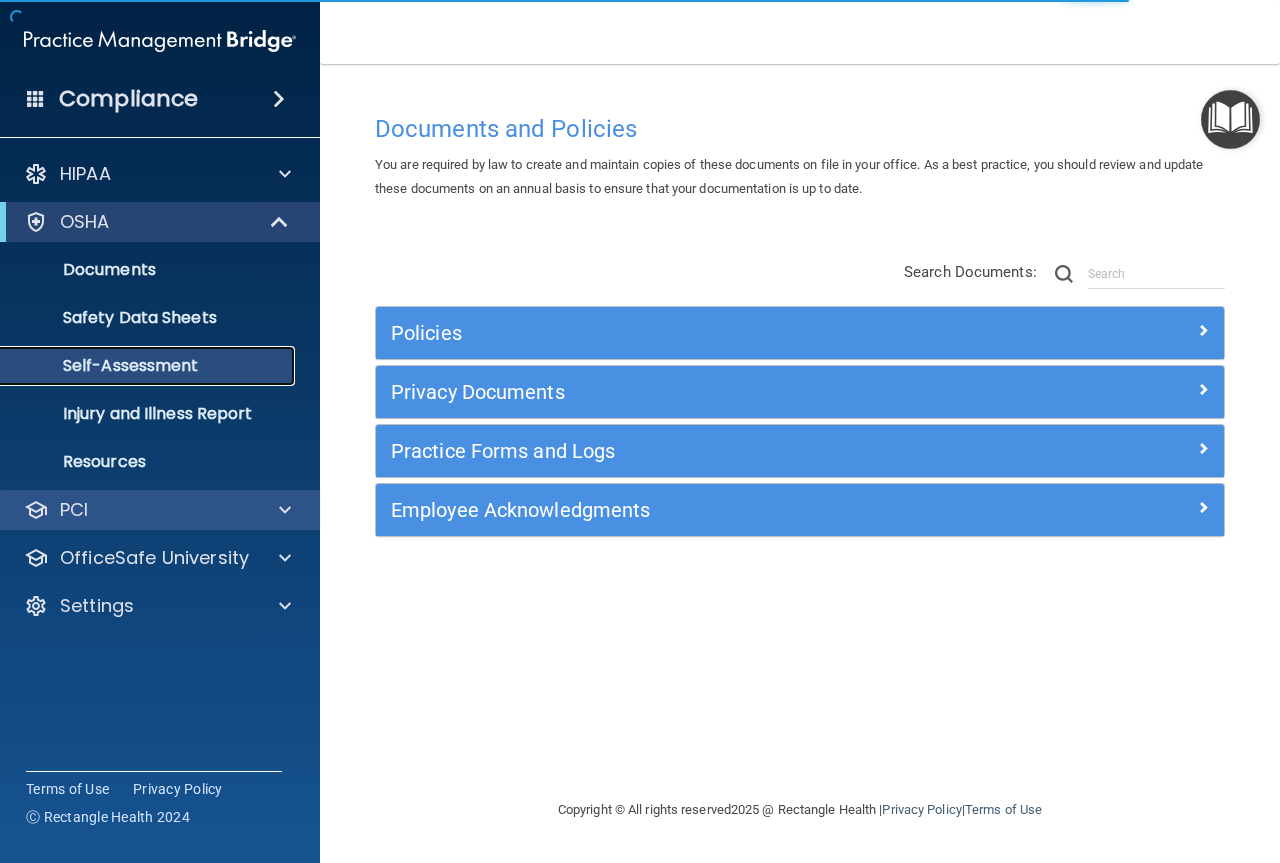 scroll, scrollTop: 0, scrollLeft: 0, axis: both 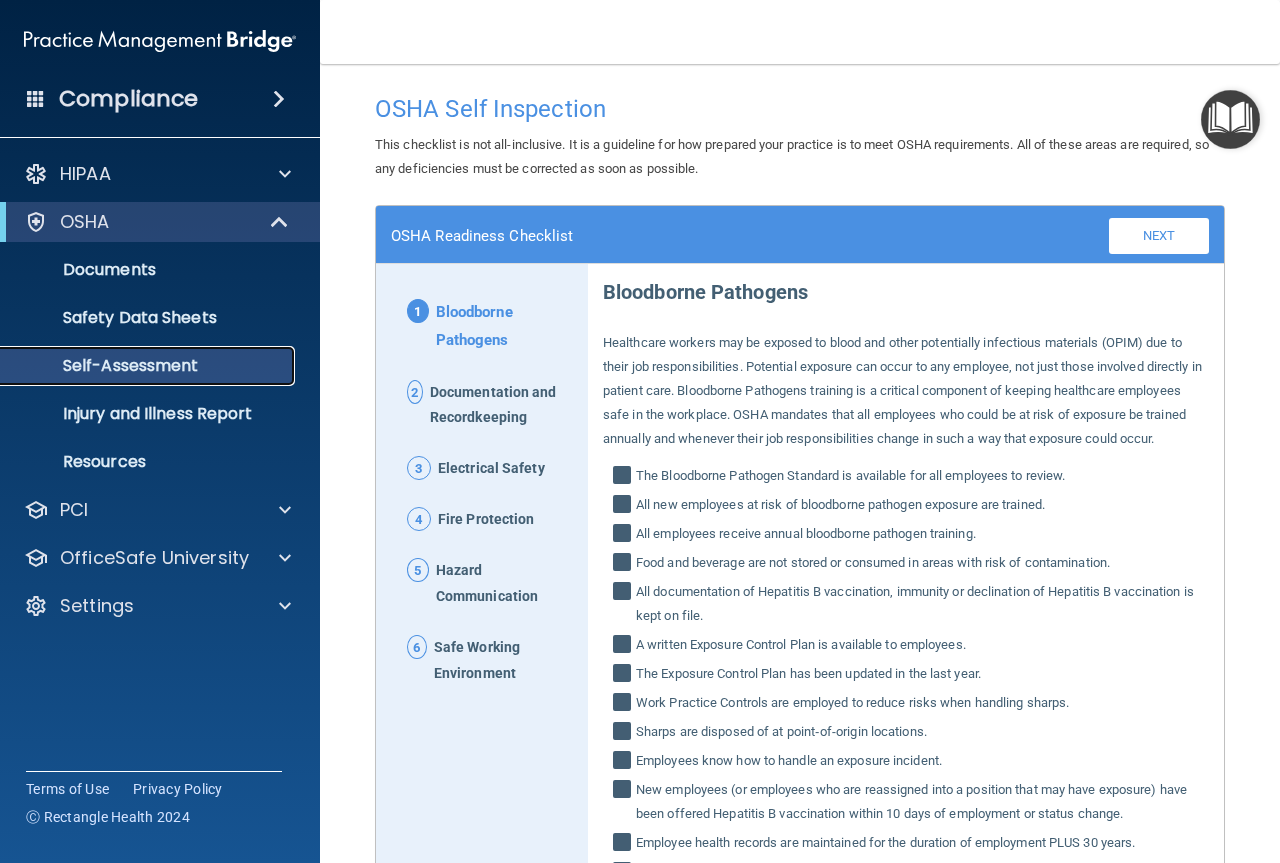 click on "Self-Assessment" at bounding box center [149, 366] 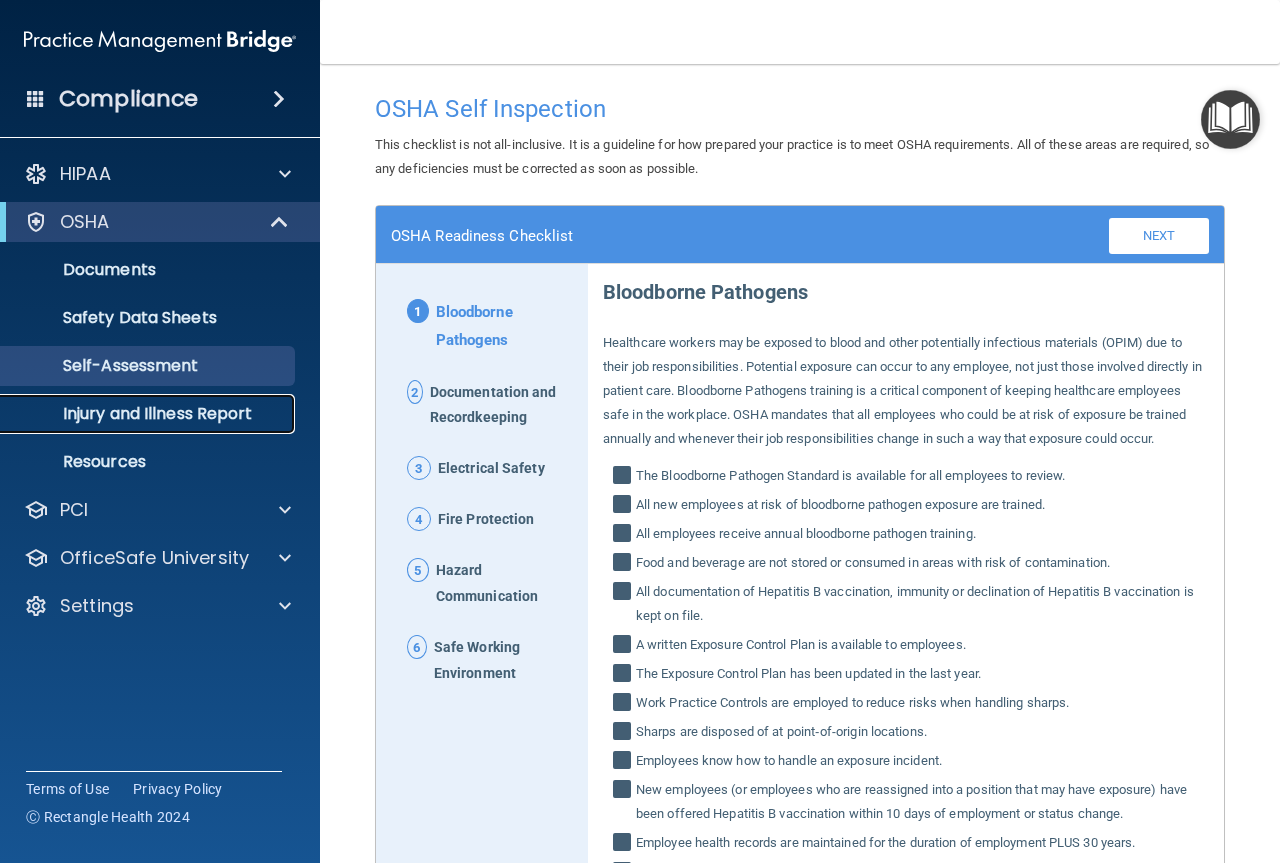 click on "Injury and Illness Report" at bounding box center [149, 414] 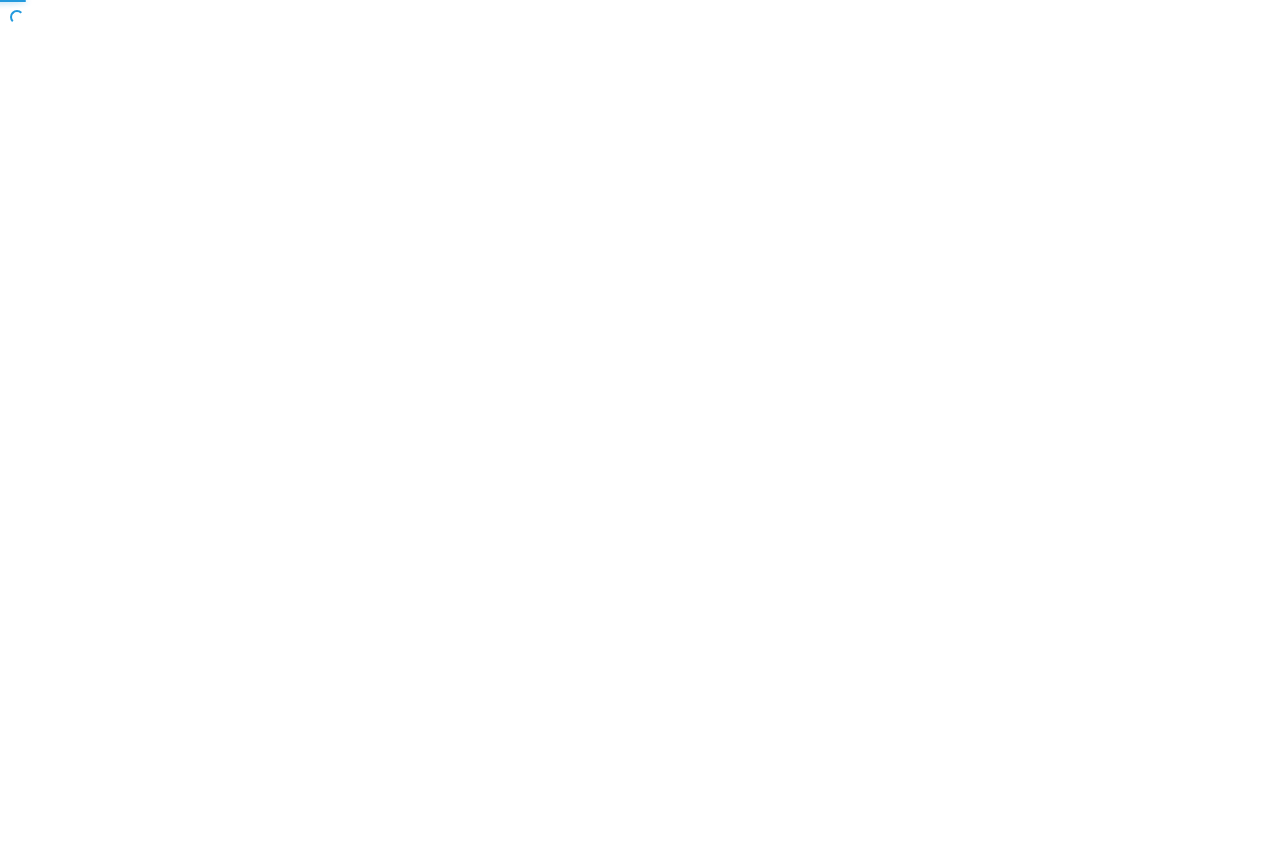 scroll, scrollTop: 0, scrollLeft: 0, axis: both 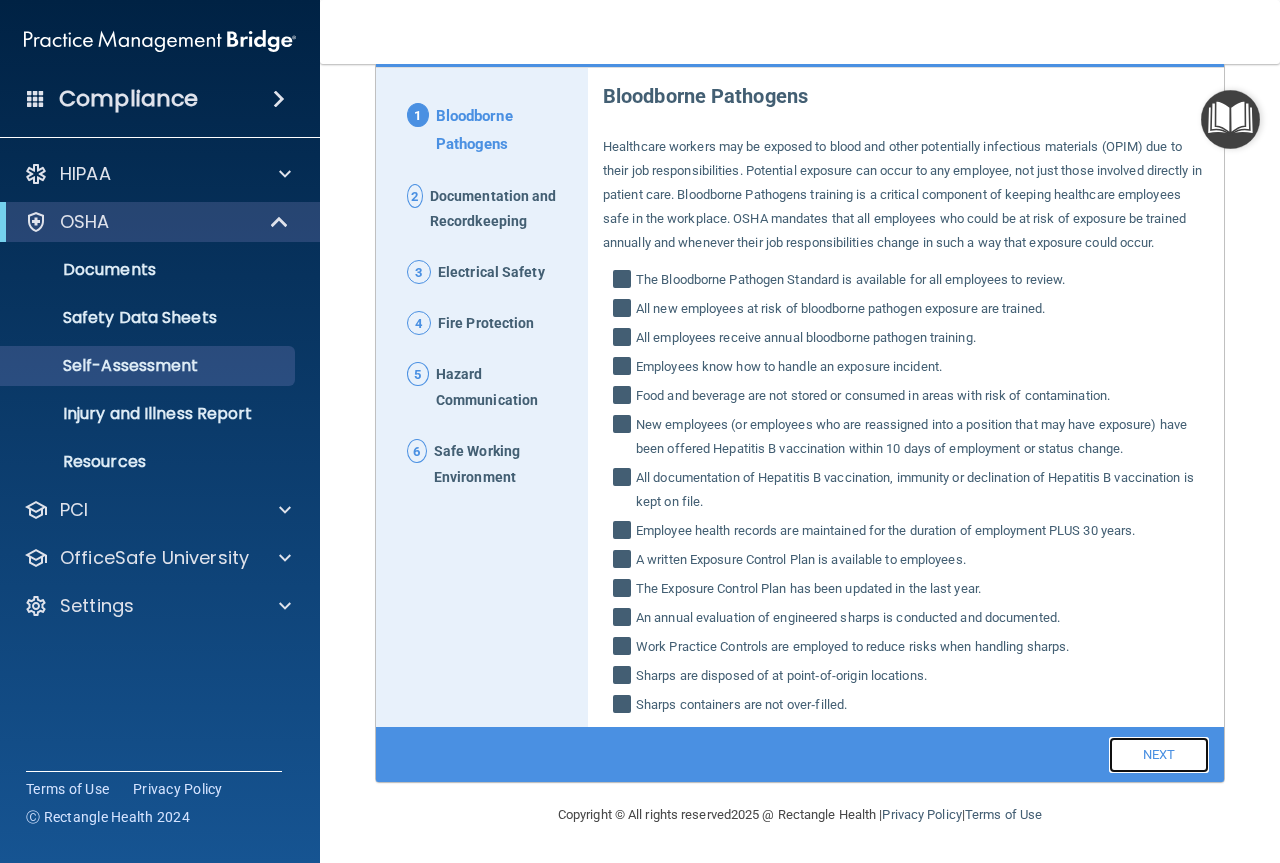 click on "Next" at bounding box center (1159, 755) 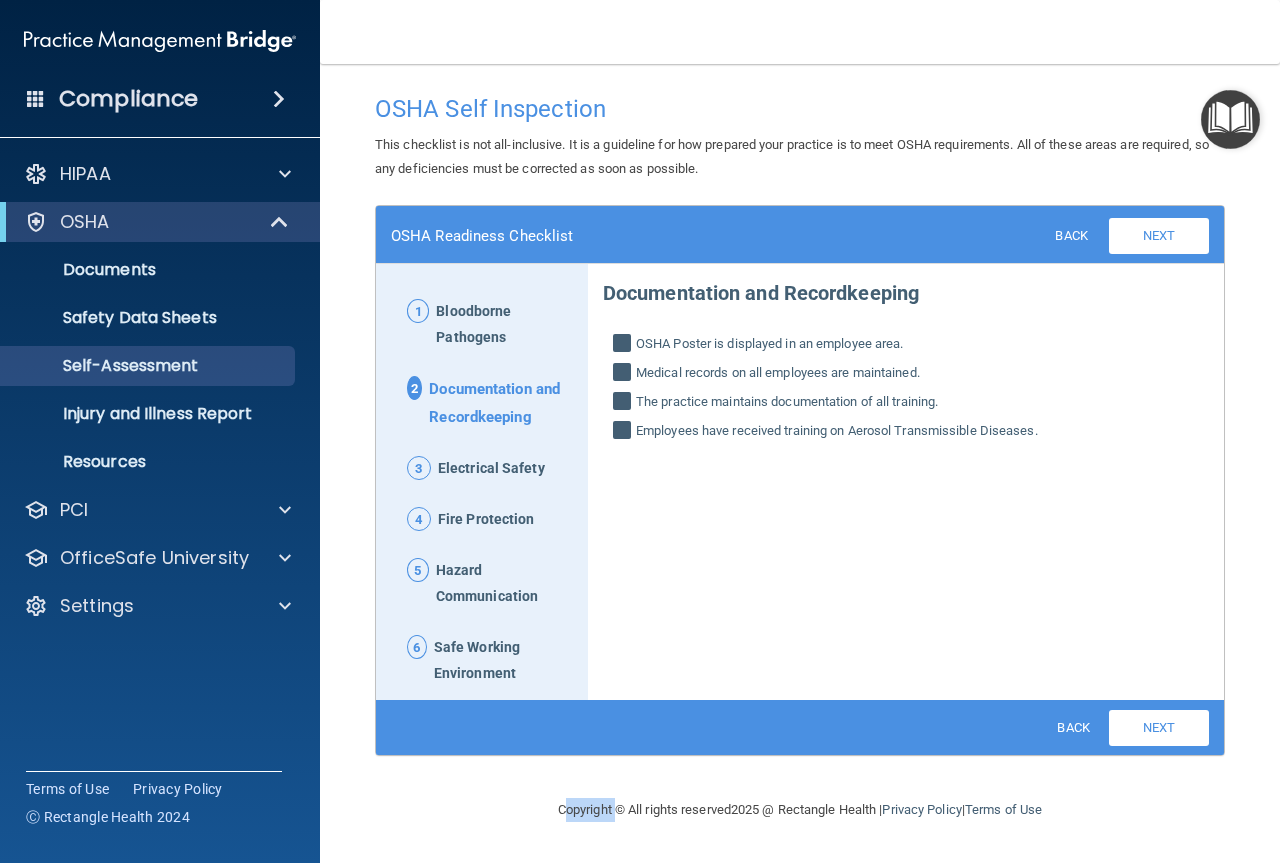click on "OSHA Self Inspection       This checklist is not all-inclusive. It is a guideline for how prepared your practice is to meet OSHA requirements. All of these areas are required, so any deficiencies must be corrected as soon as possible.                OSHA Readiness Checklist      Back    Next    Download PDF                  1    Bloodborne Pathogens         2    Documentation and Recordkeeping         3    Electrical Safety         4    Fire Protection         5    Hazard Communication         6    Safe Working Environment                  Bloodborne Pathogens                 The Bloodborne Pathogen Standard is available for all employees to review.             All new employees at risk of bloodborne pathogen exposure are trained.             All employees receive annual bloodborne pathogen training.             Employees know how to handle an exposure incident.             Food and beverage are not stored or consumed in areas with risk of contamination." at bounding box center [800, 431] 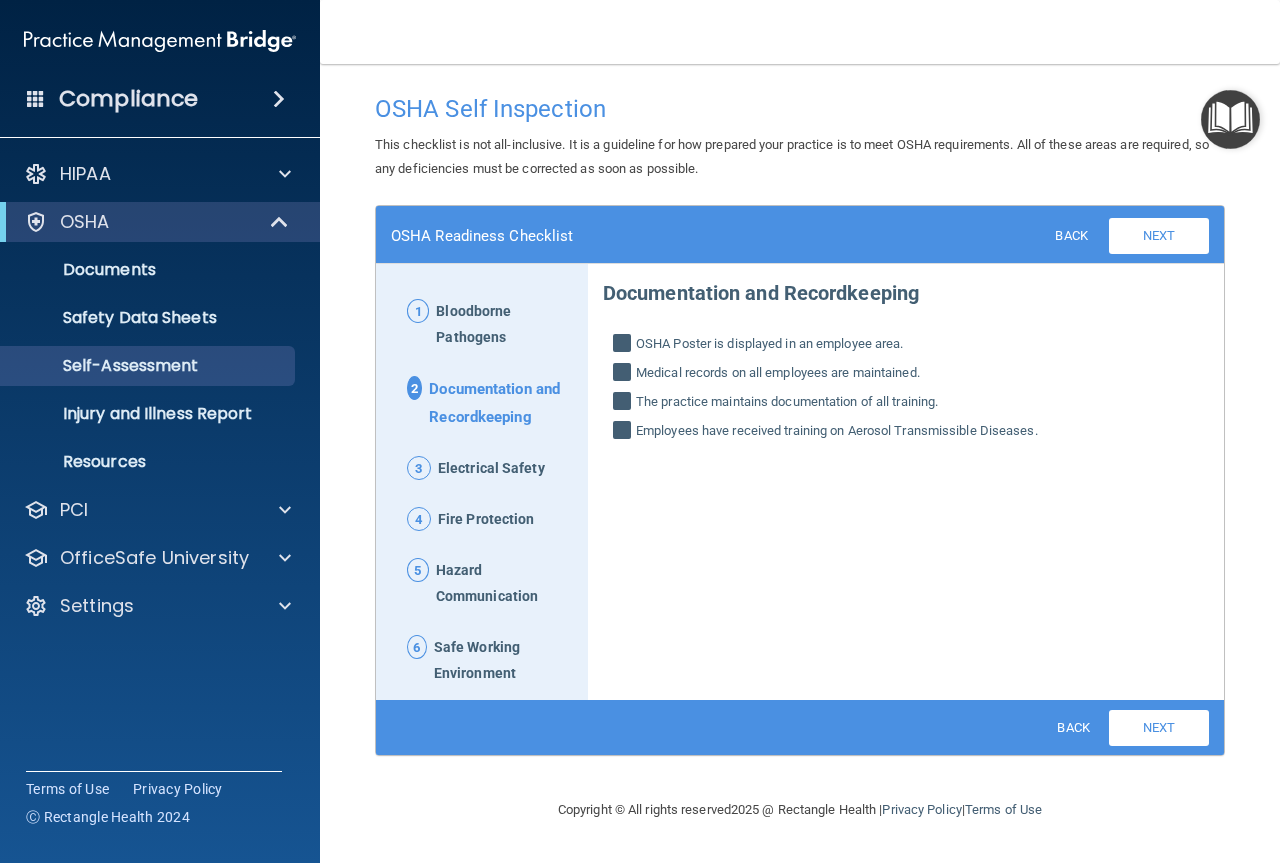 click on "Back    Next    Download PDF" at bounding box center (800, 727) 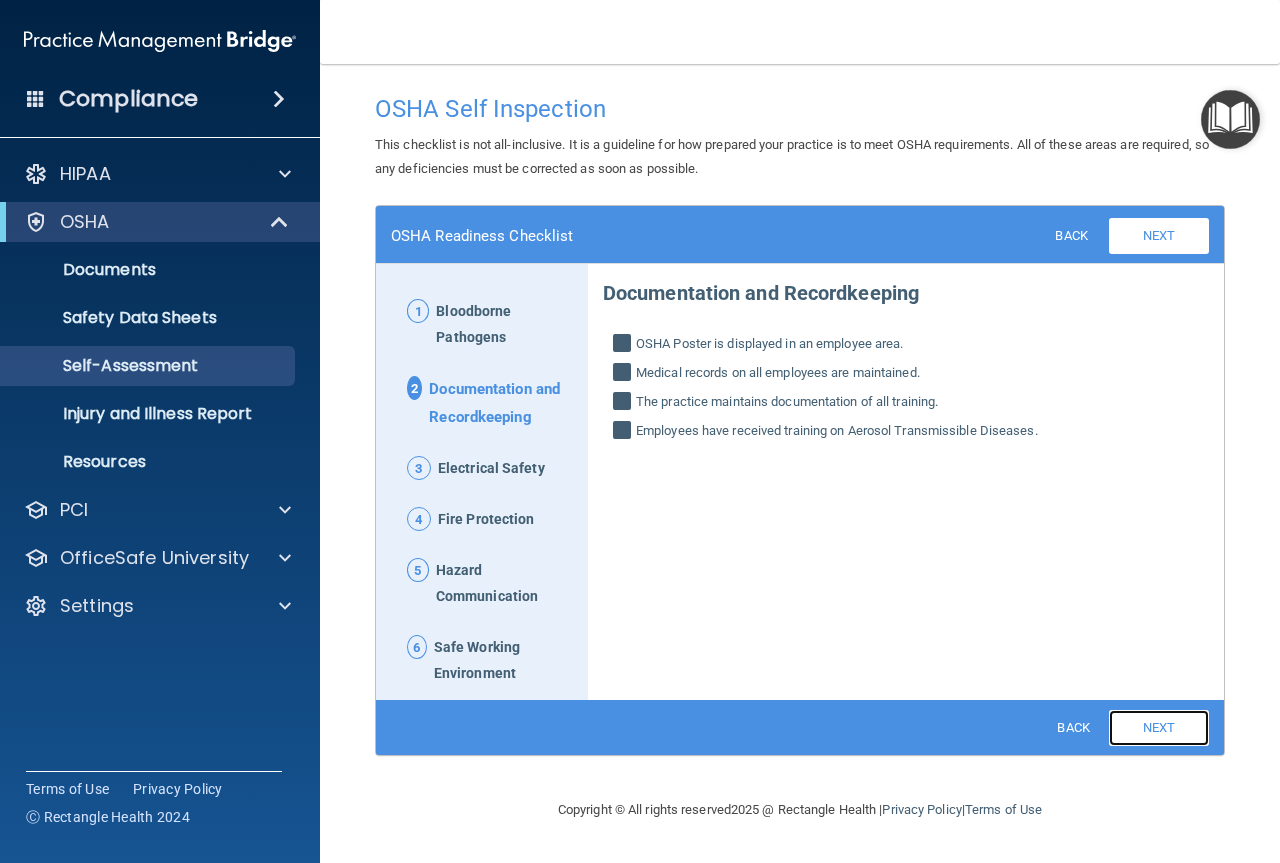 click on "Next" at bounding box center (1159, 728) 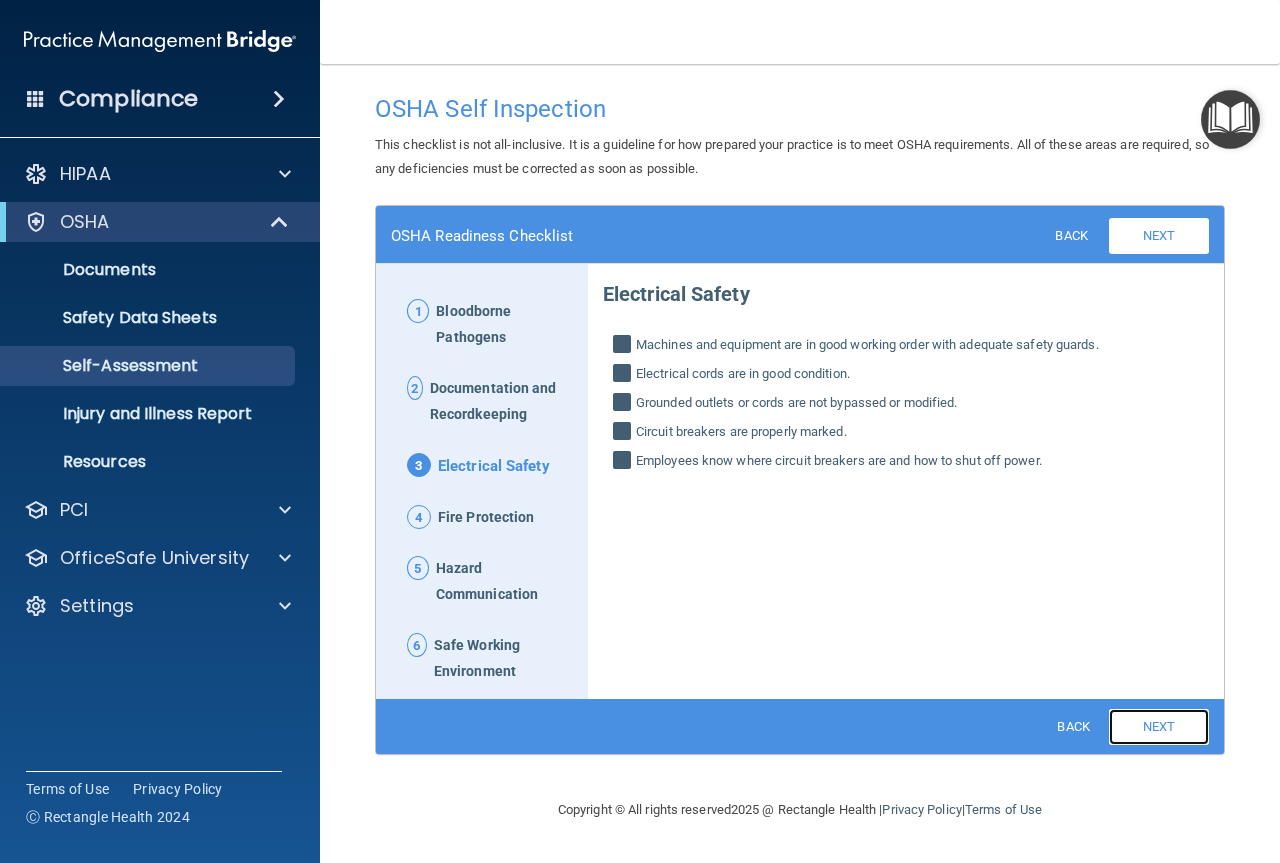 click on "Next" at bounding box center (1159, 727) 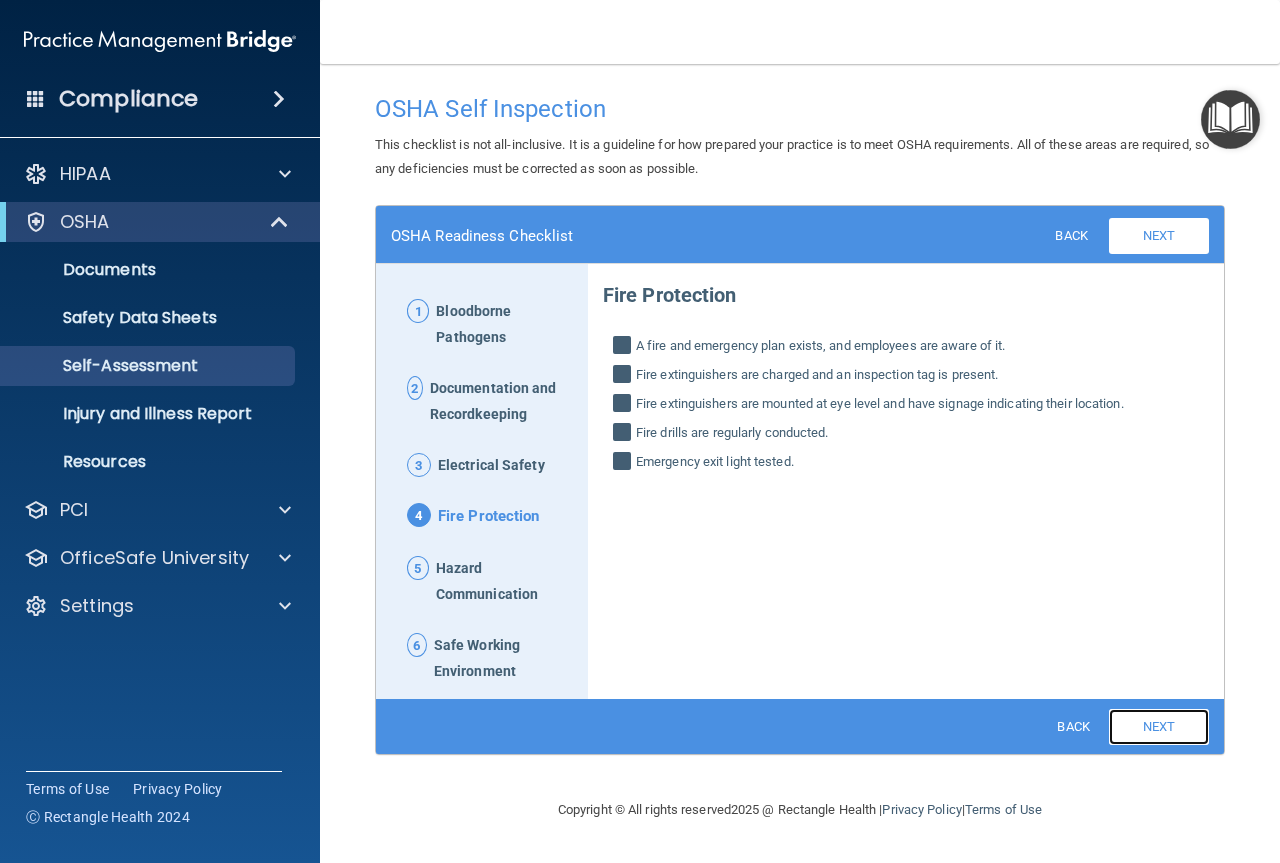 click on "Next" at bounding box center (1159, 727) 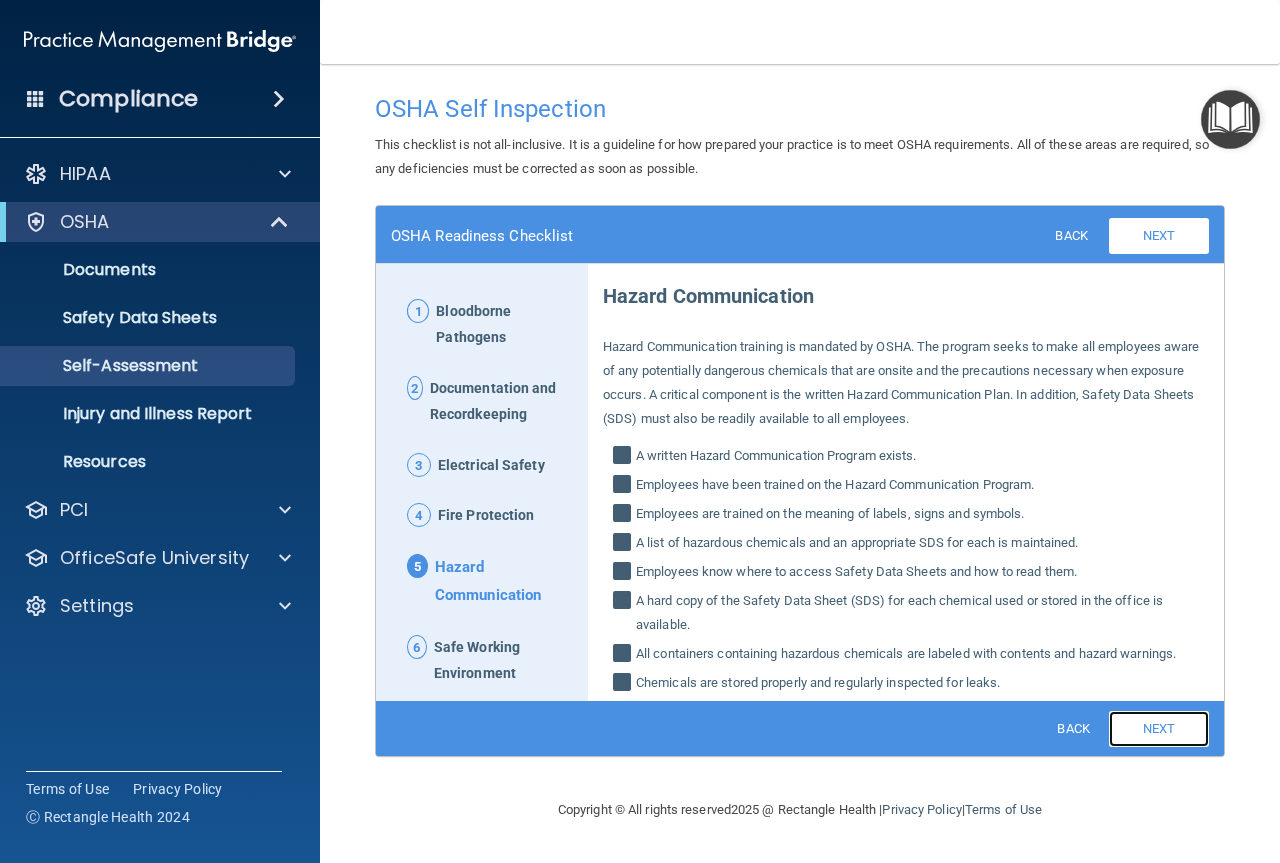 click on "Next" at bounding box center [1159, 729] 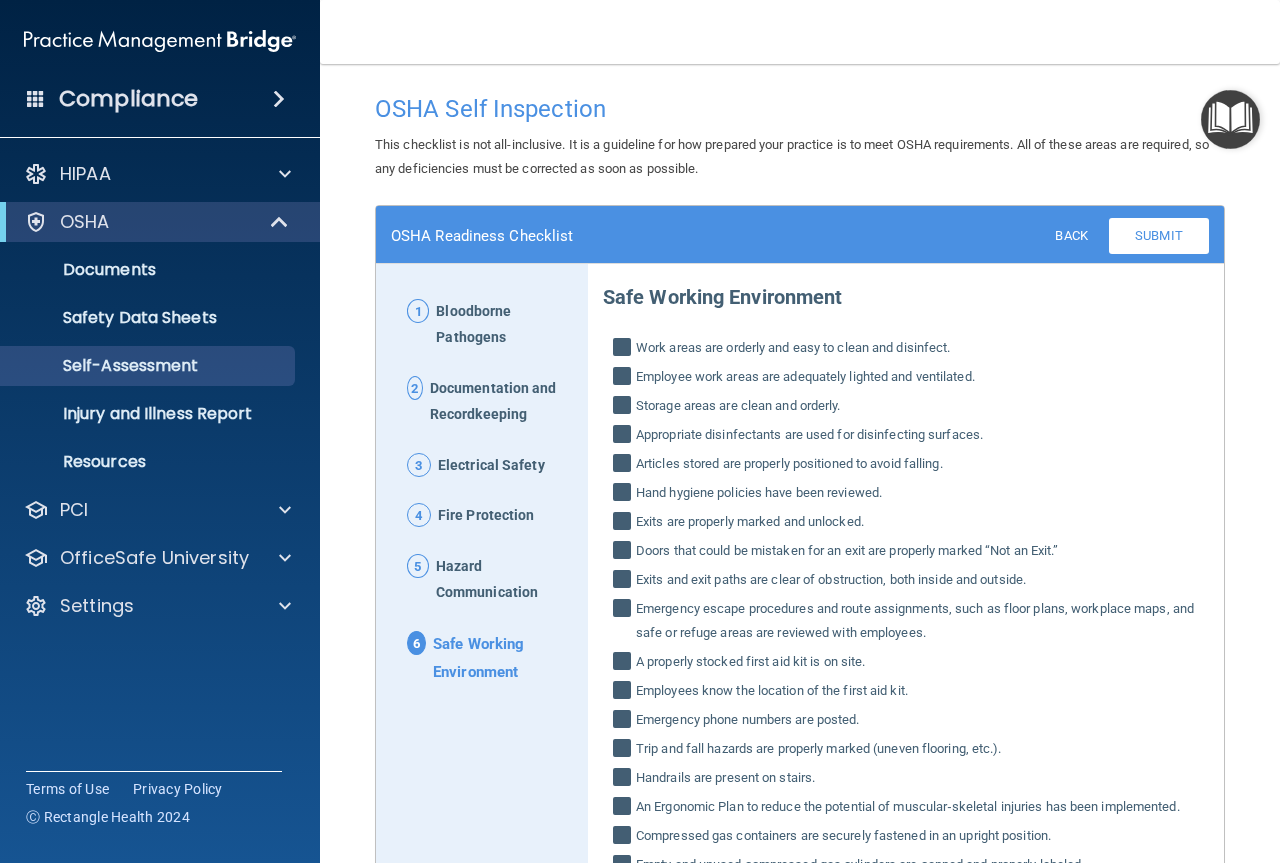 click on "Emergency phone numbers are posted." at bounding box center (906, 720) 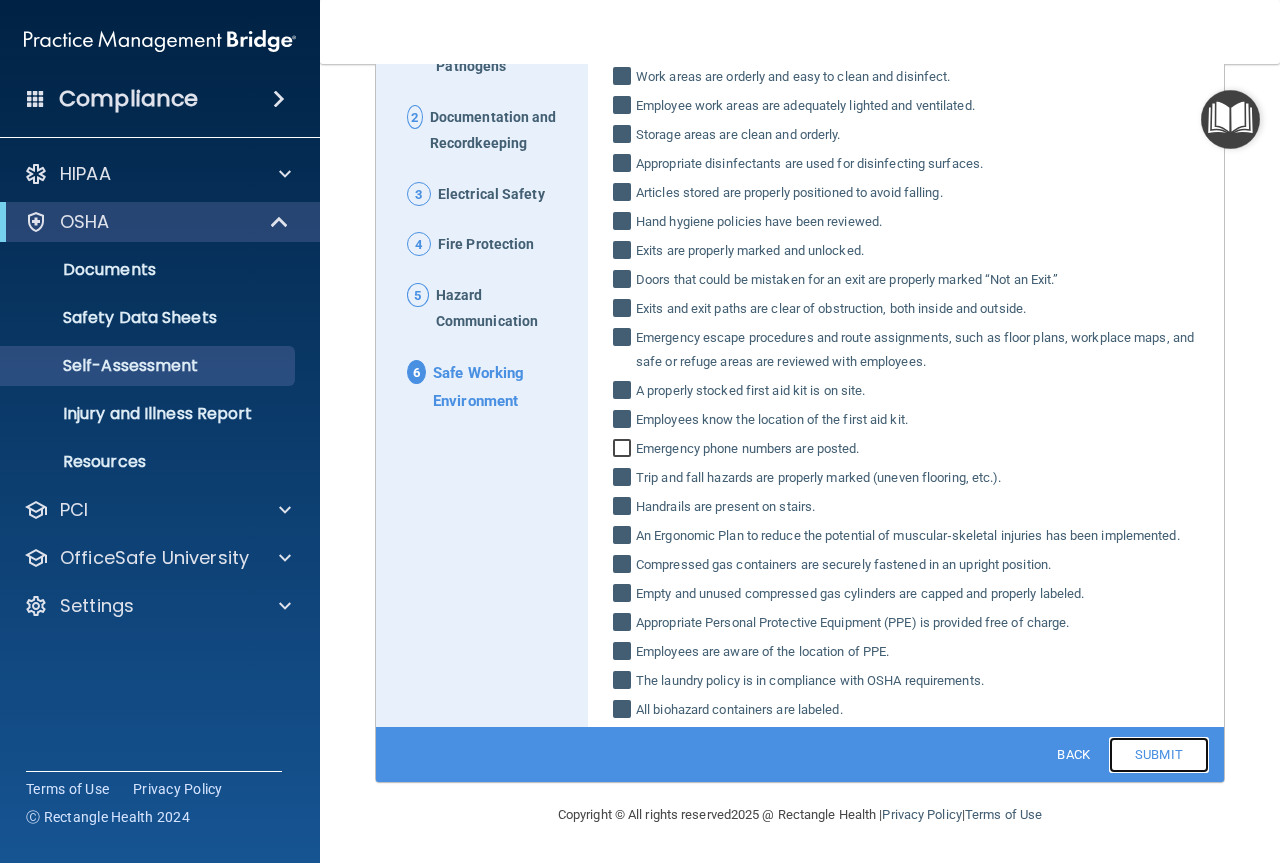 click on "Submit" at bounding box center (1159, 755) 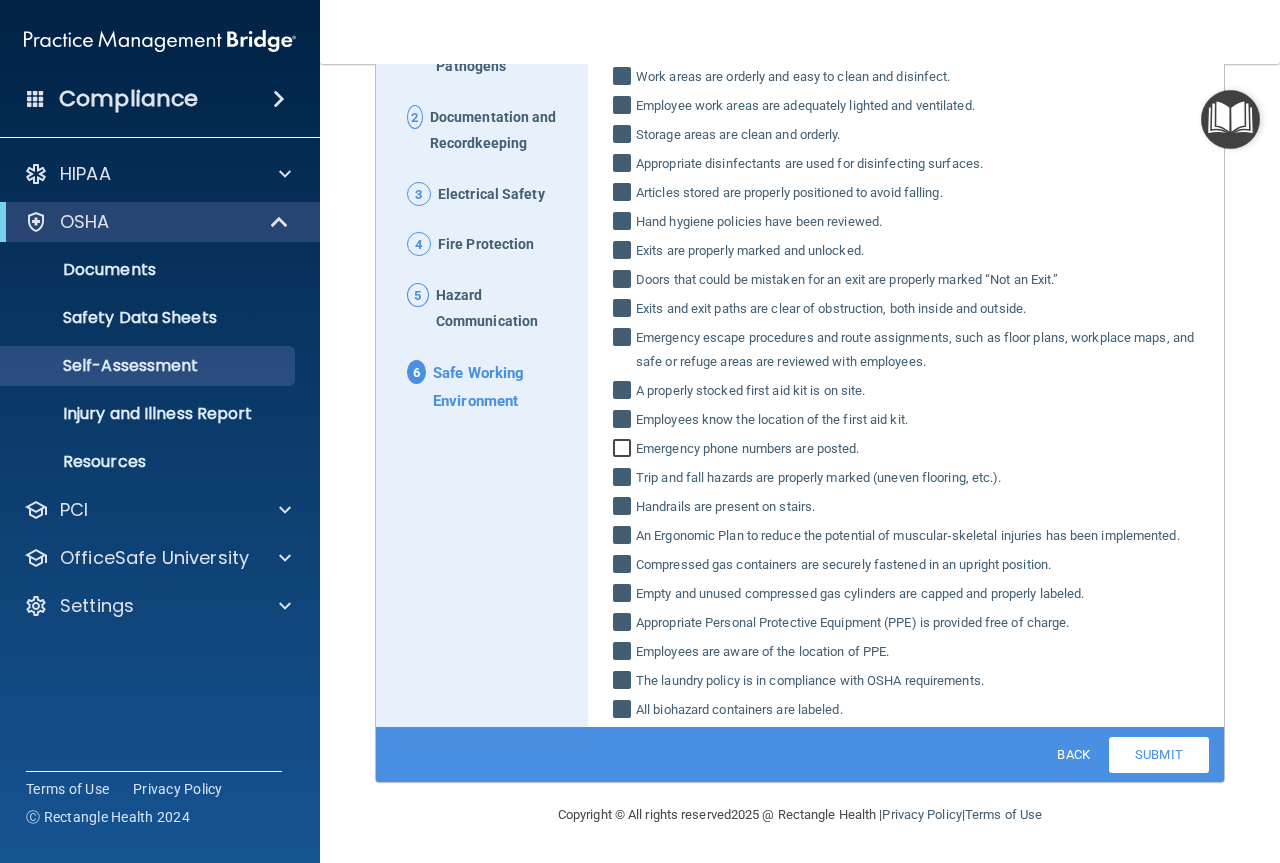 scroll, scrollTop: 3, scrollLeft: 0, axis: vertical 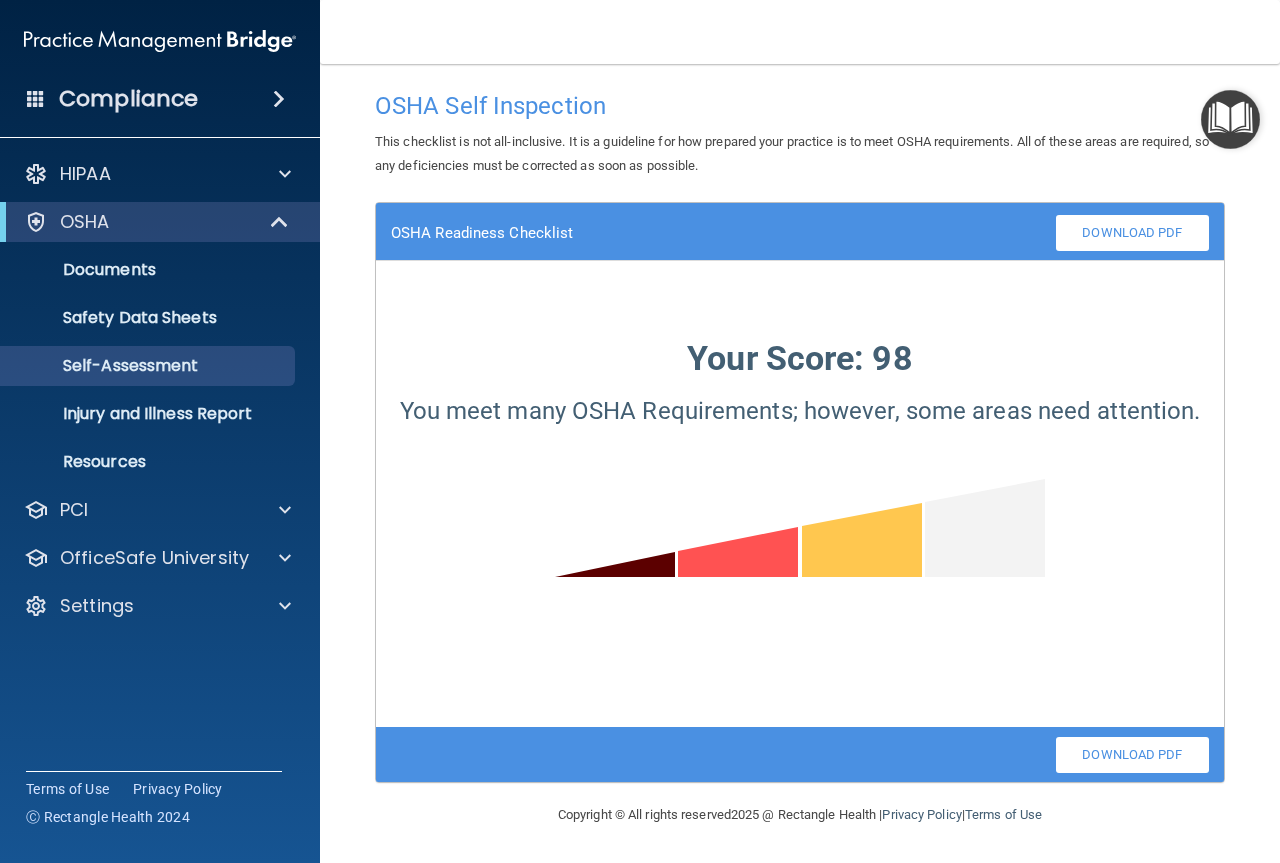 click 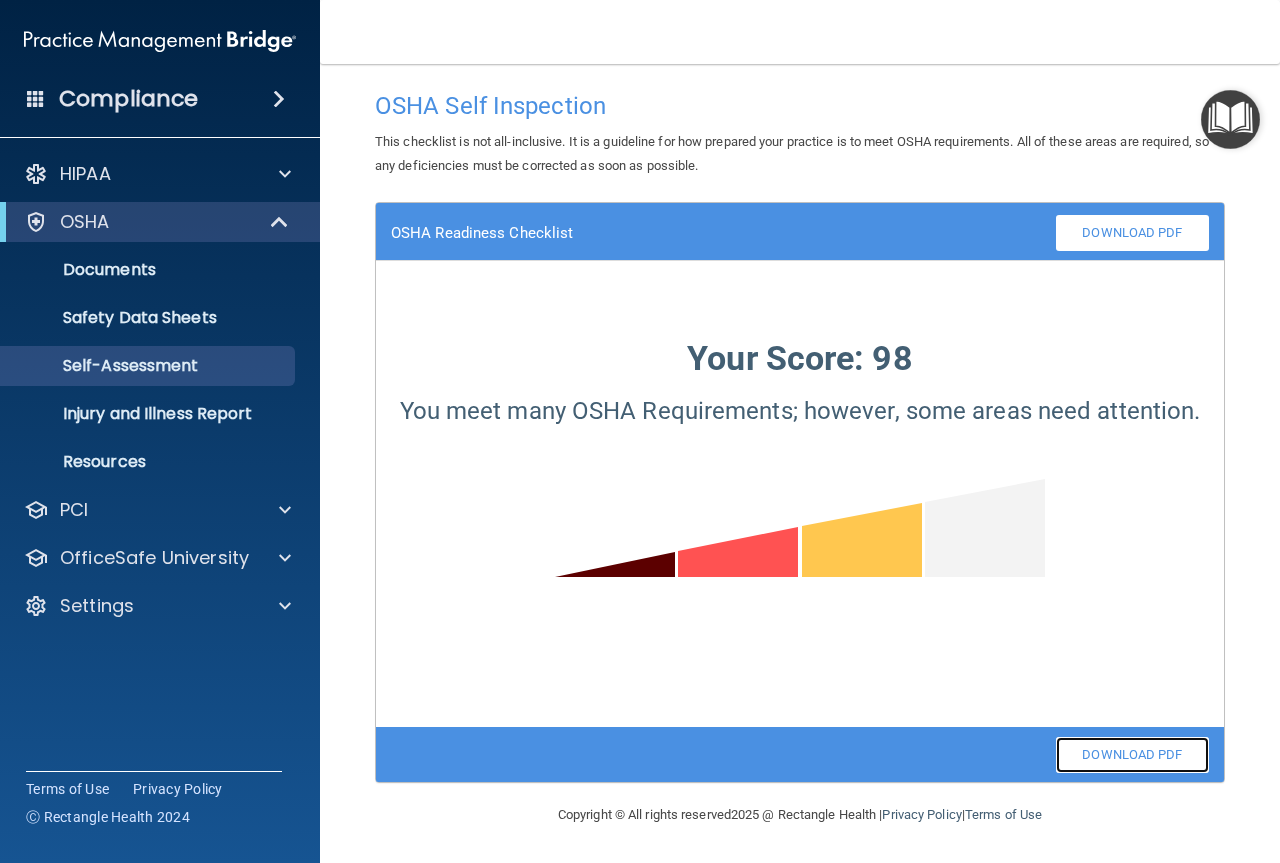 click on "Download PDF" at bounding box center [1132, 755] 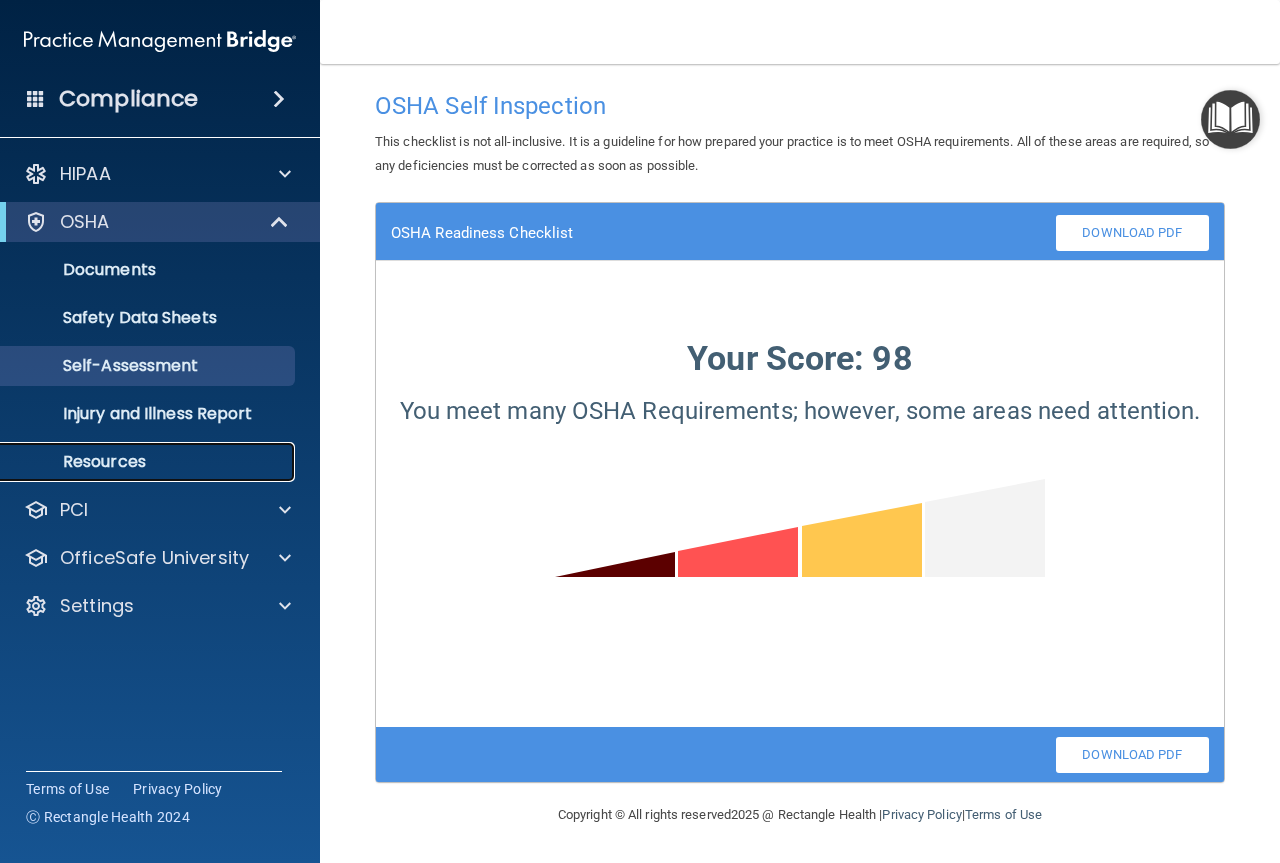 click on "Resources" at bounding box center [149, 462] 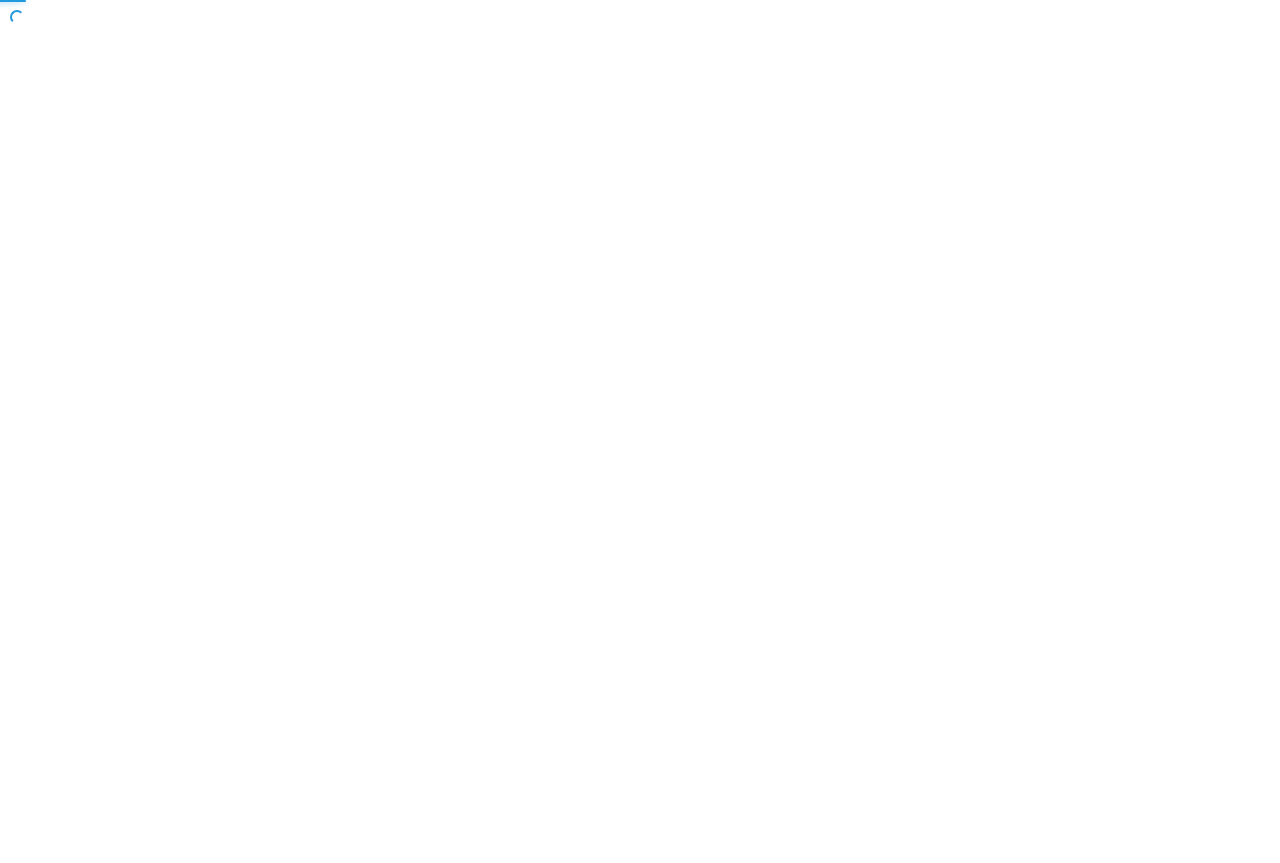 scroll, scrollTop: 0, scrollLeft: 0, axis: both 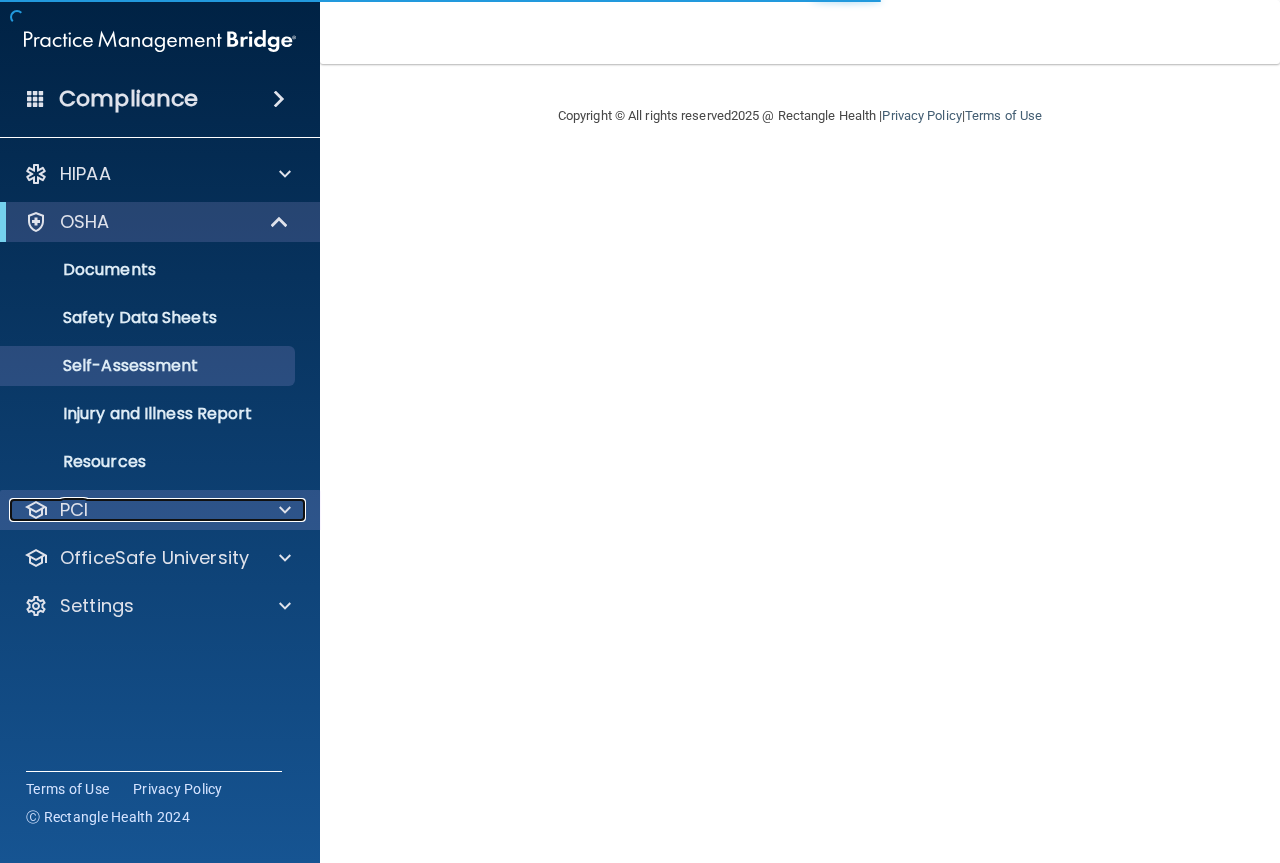 click on "PCI" at bounding box center (133, 510) 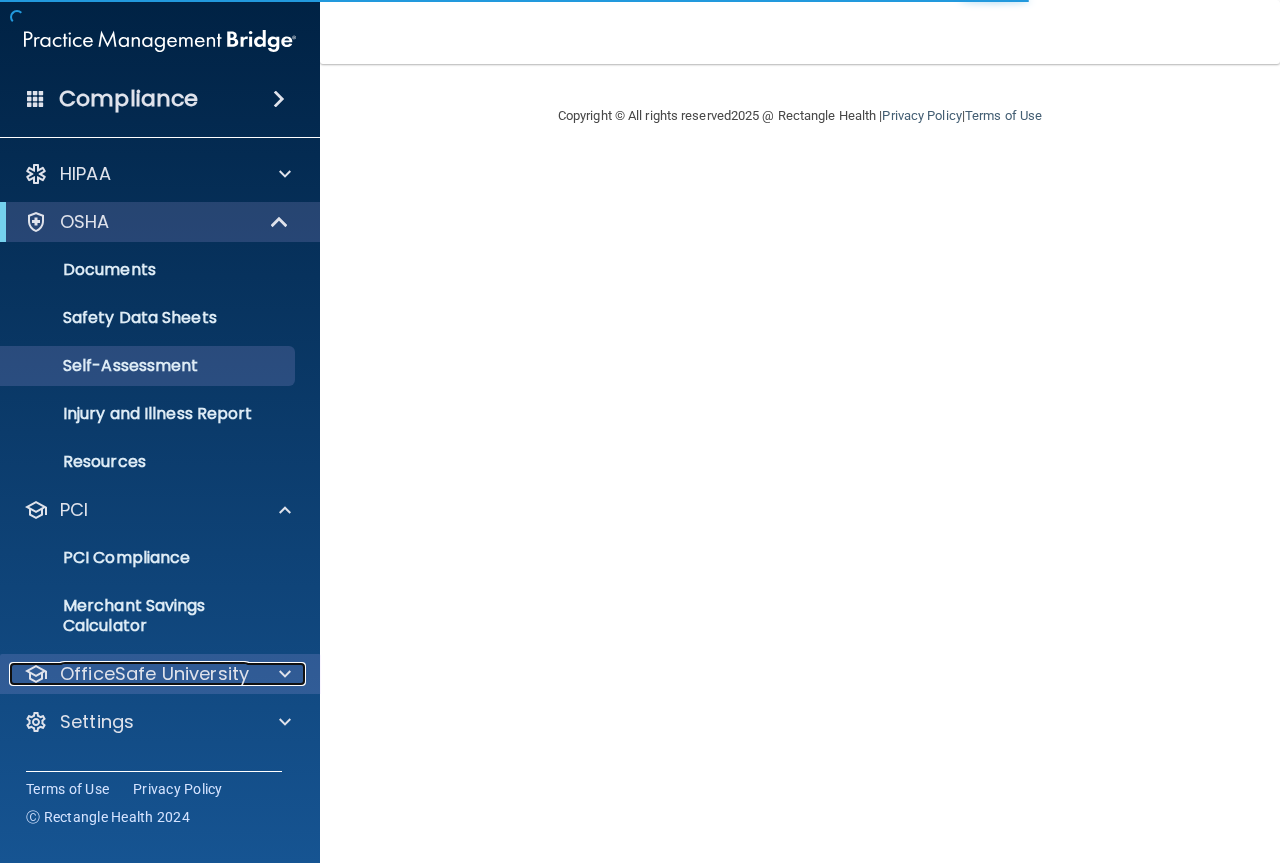 click on "OfficeSafe University" at bounding box center [154, 674] 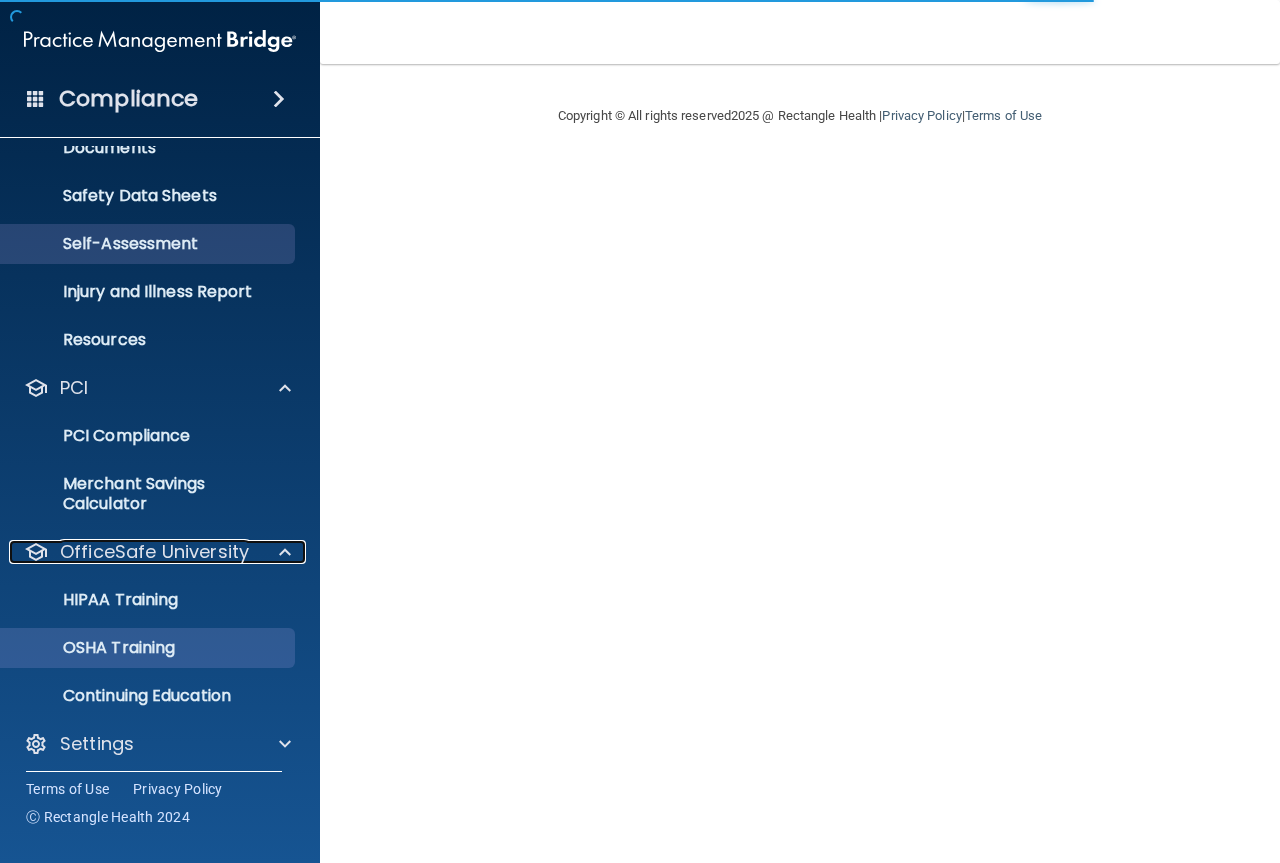 scroll, scrollTop: 131, scrollLeft: 0, axis: vertical 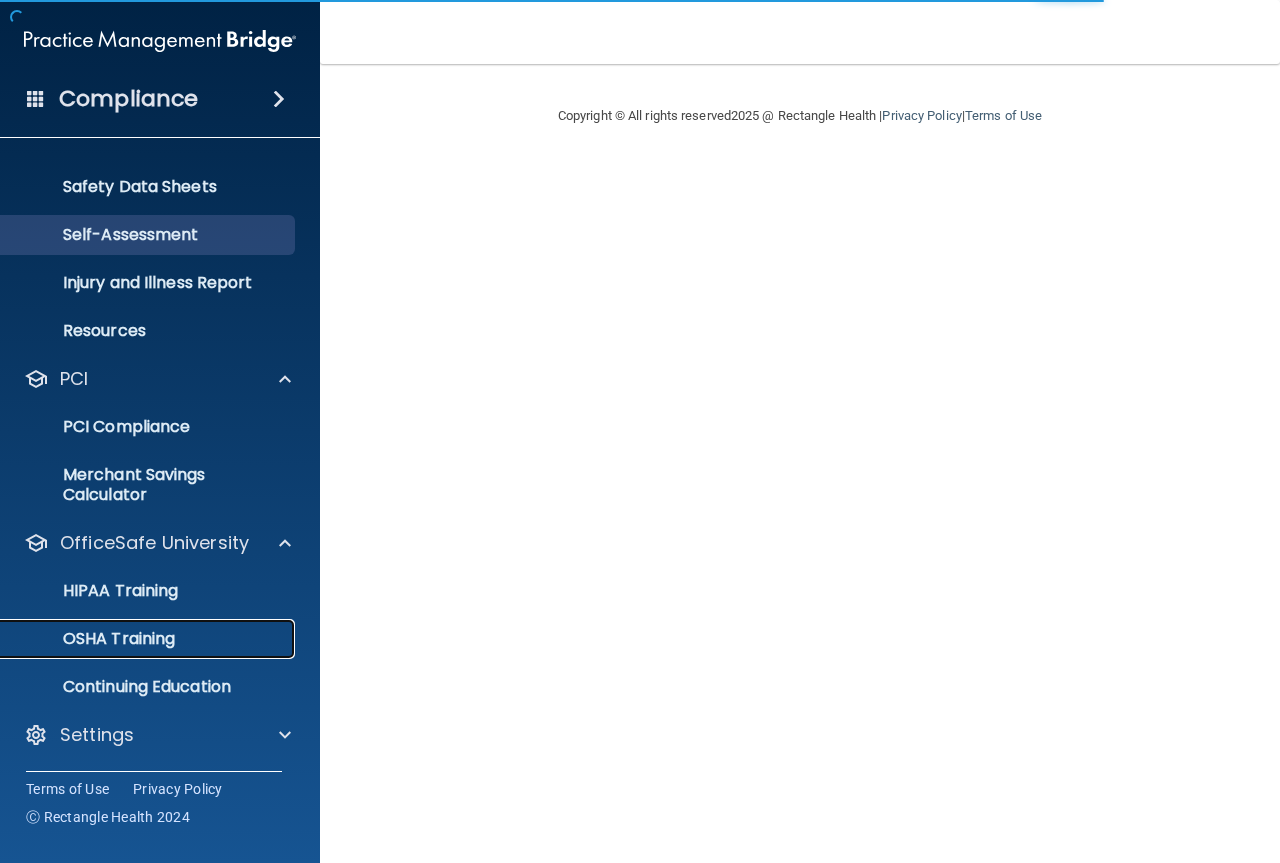 click on "OSHA Training" at bounding box center [94, 639] 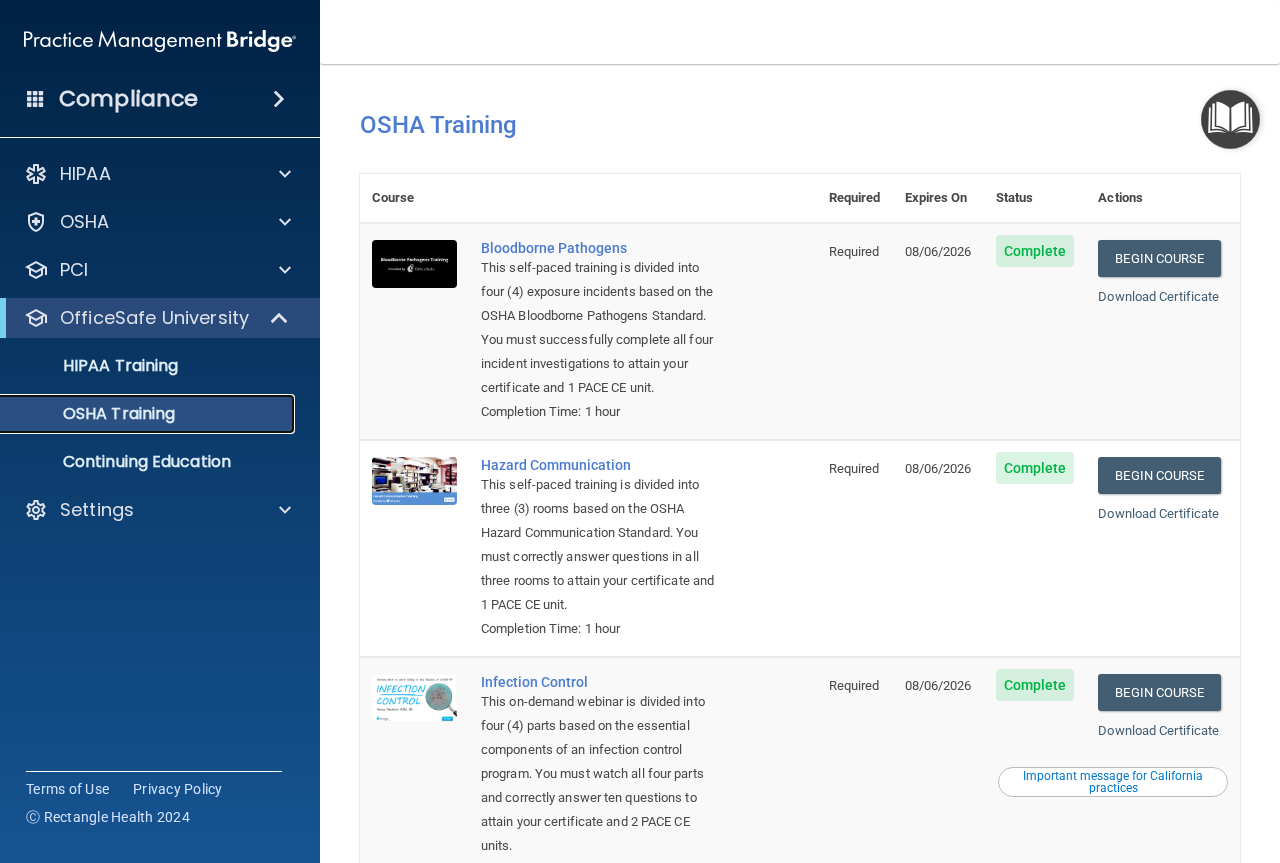 scroll, scrollTop: 0, scrollLeft: 0, axis: both 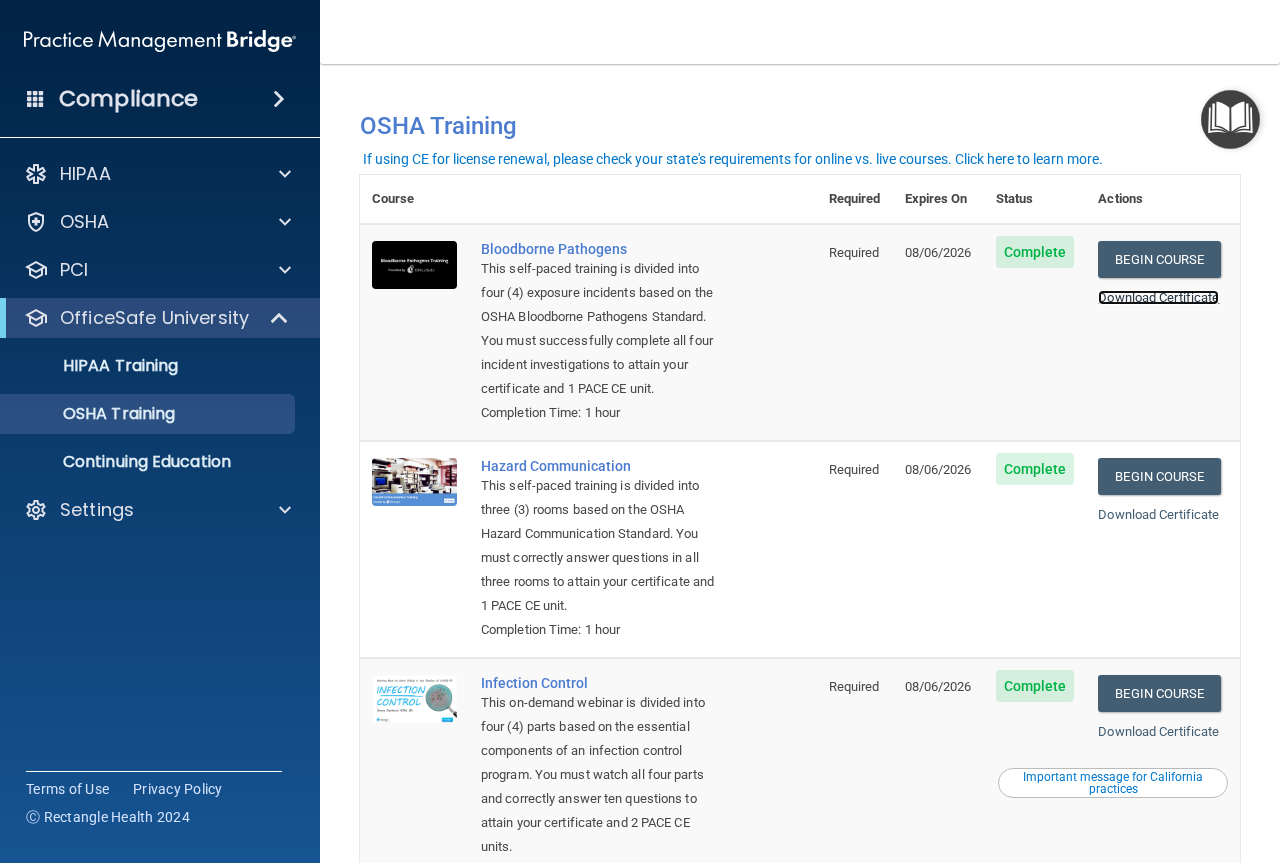 click on "Download Certificate" at bounding box center (1158, 297) 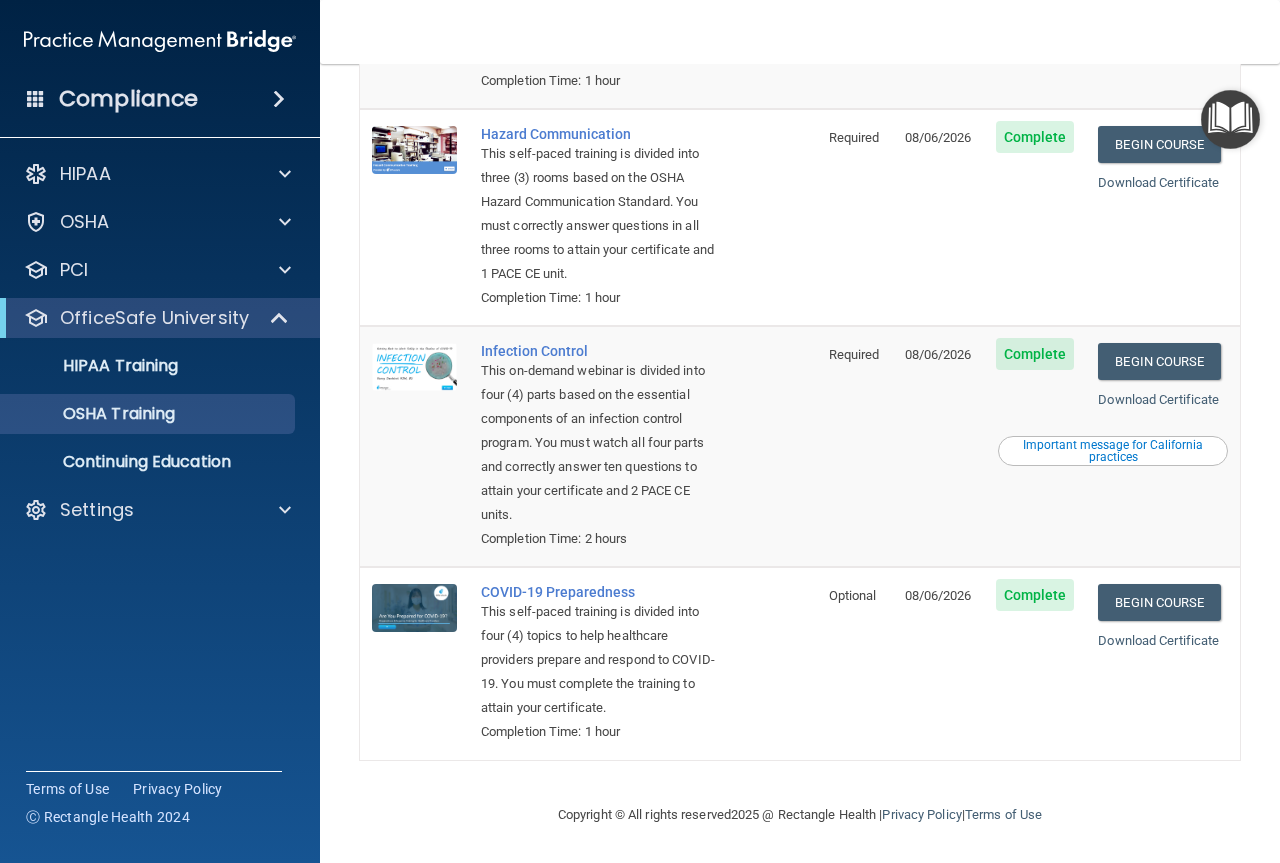 scroll, scrollTop: 361, scrollLeft: 0, axis: vertical 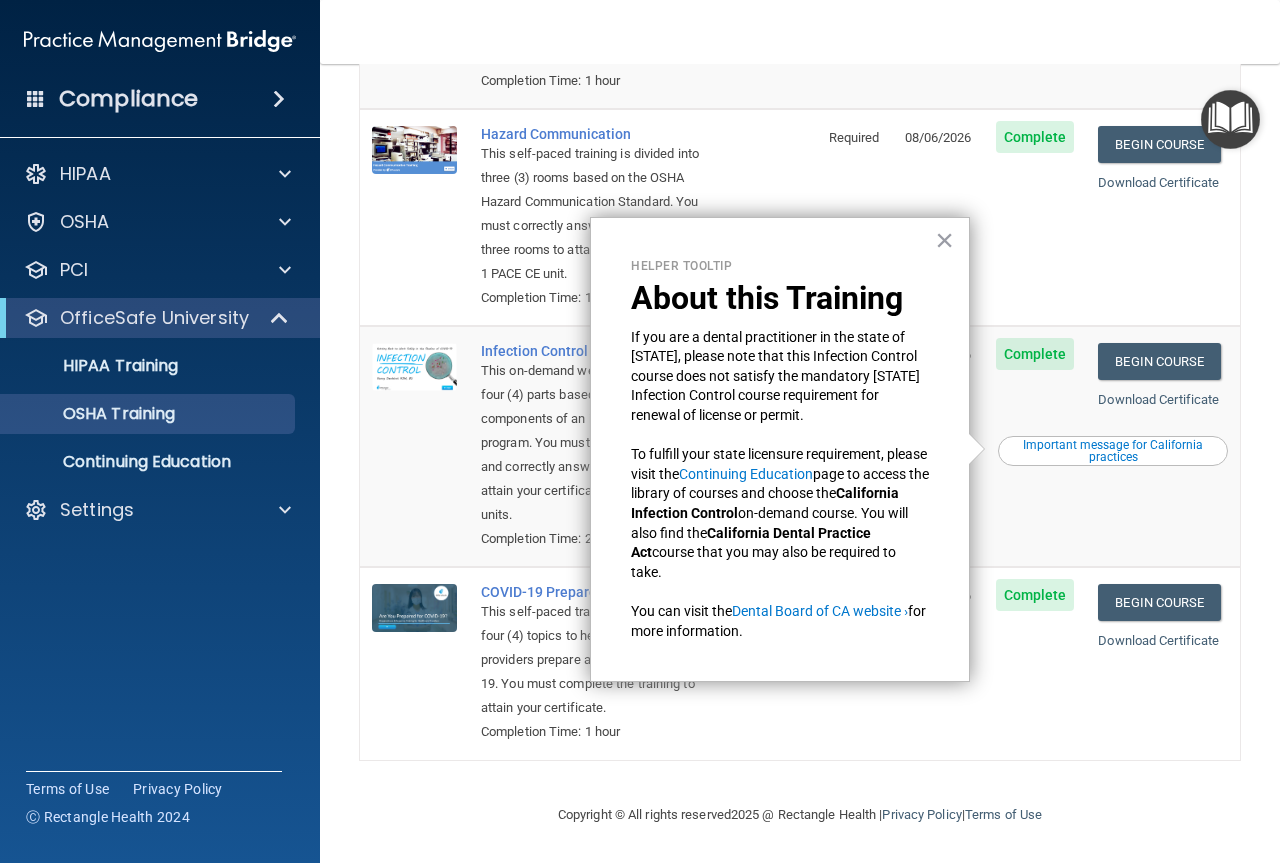 click on "Begin Course       Download Certificate        Important message for California practices" at bounding box center [1163, 446] 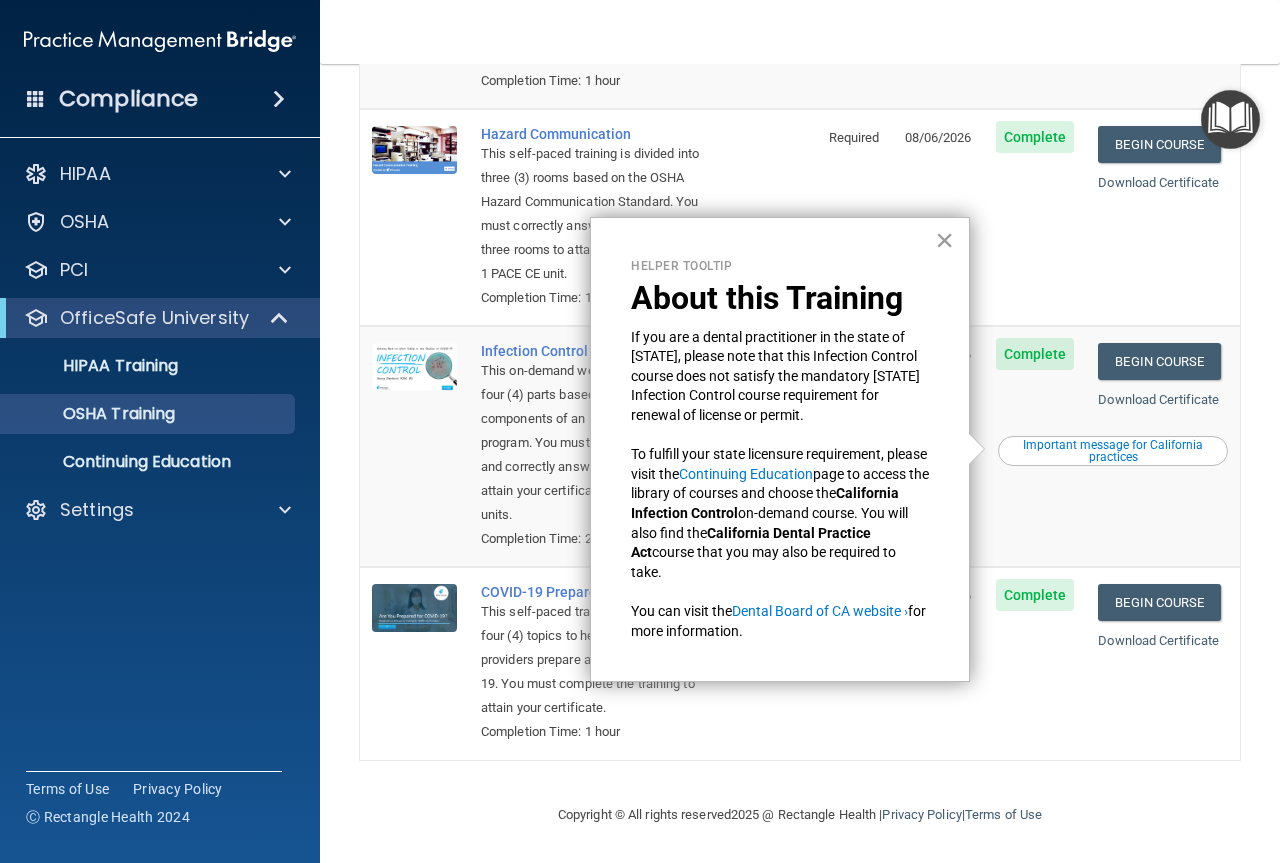 click on "×" at bounding box center [944, 240] 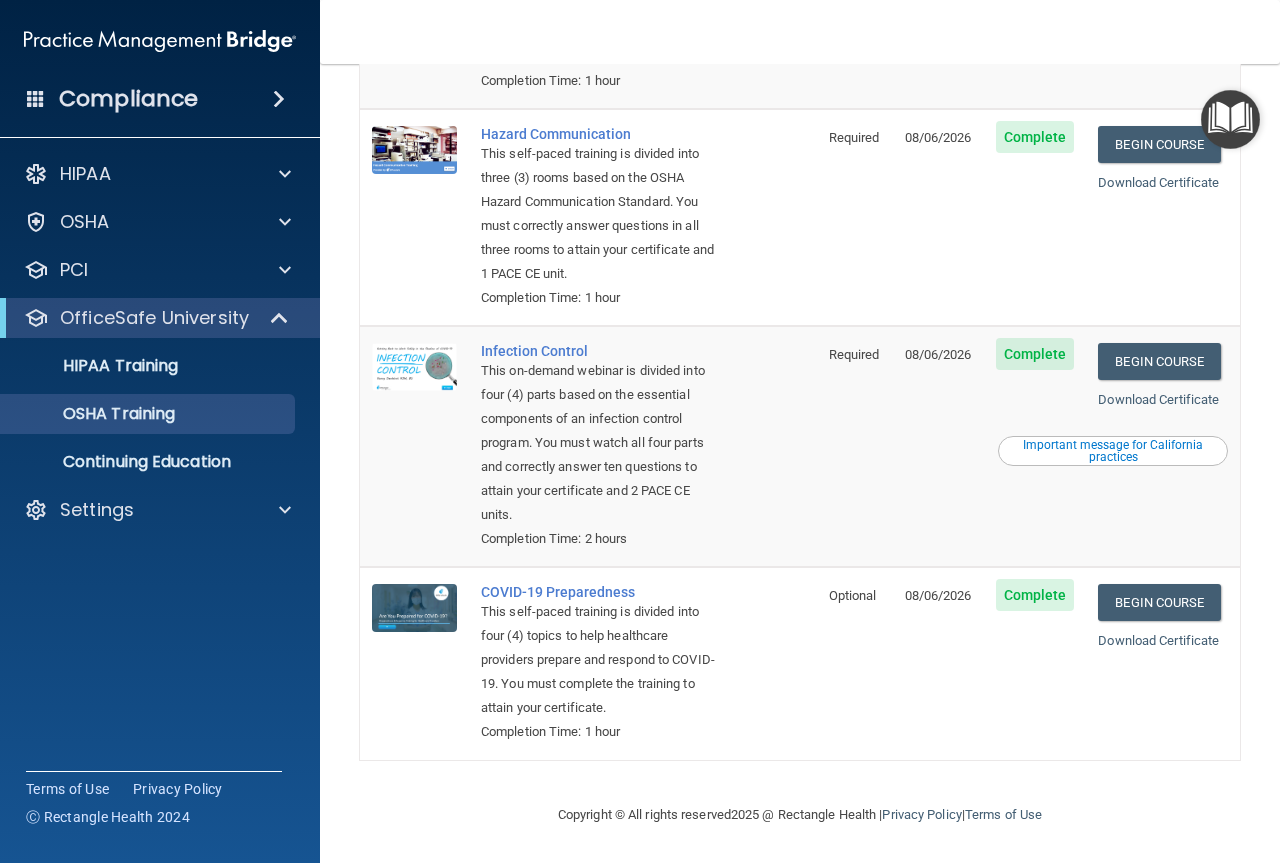 scroll, scrollTop: 361, scrollLeft: 0, axis: vertical 